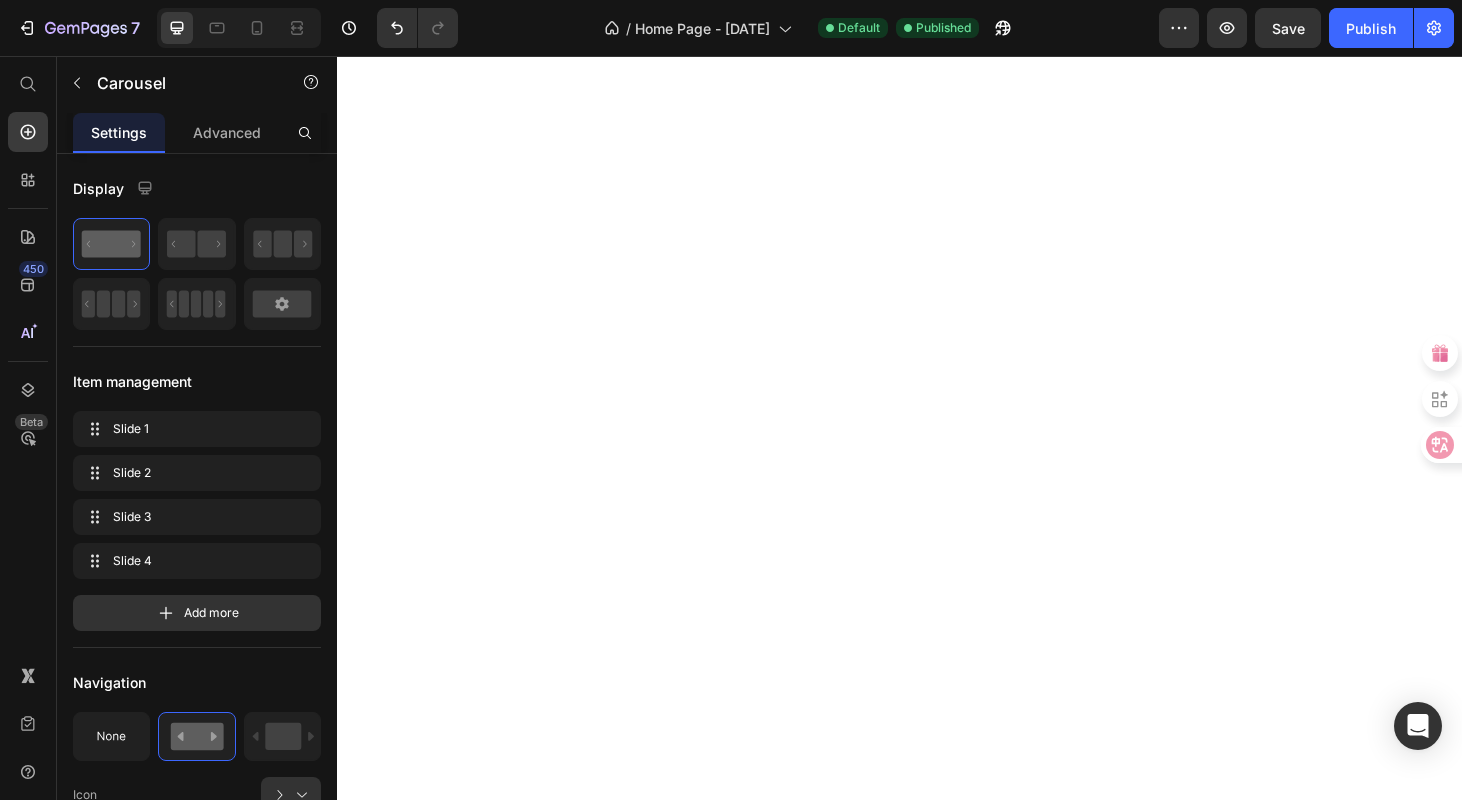 scroll, scrollTop: 0, scrollLeft: 0, axis: both 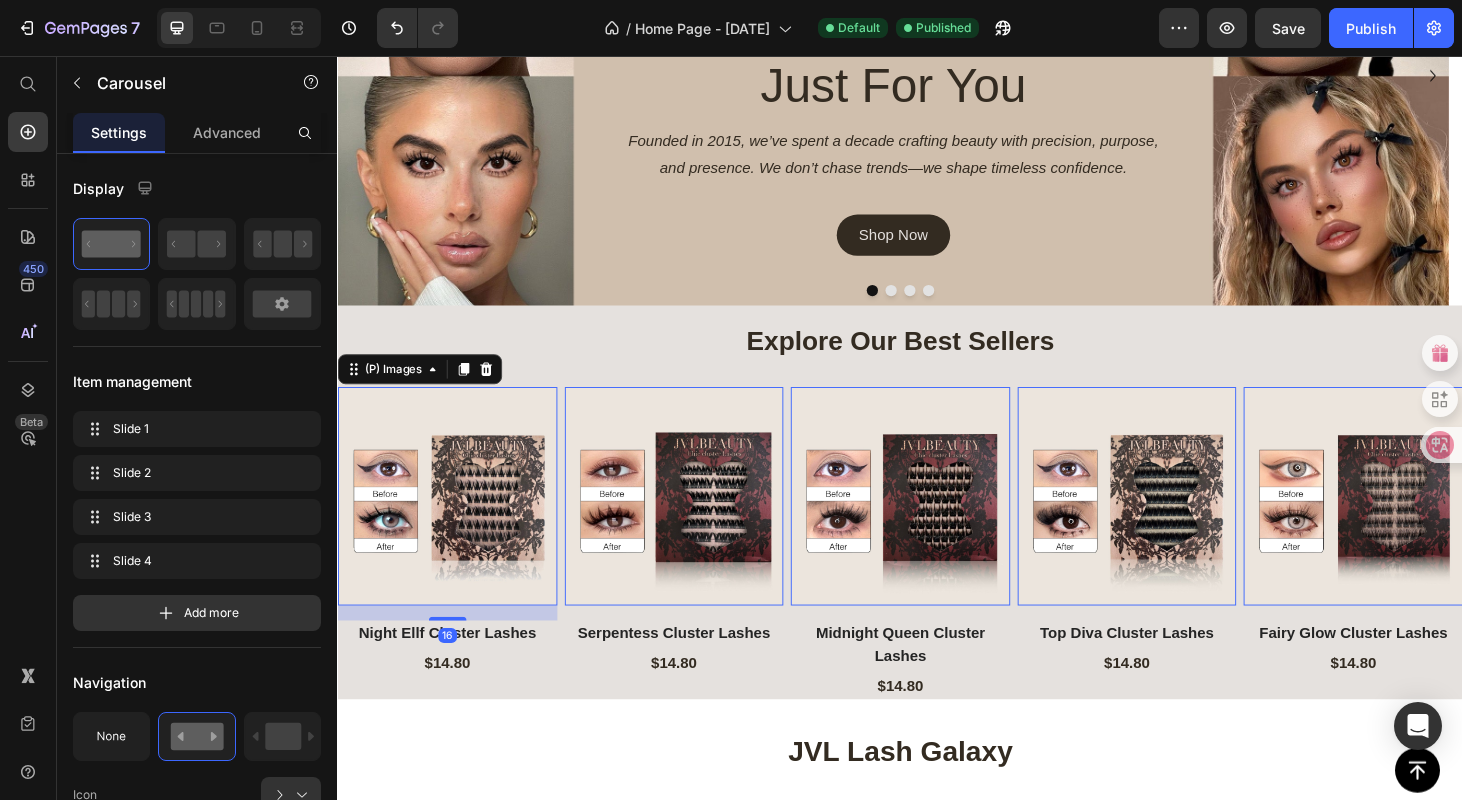 click at bounding box center (454, 526) 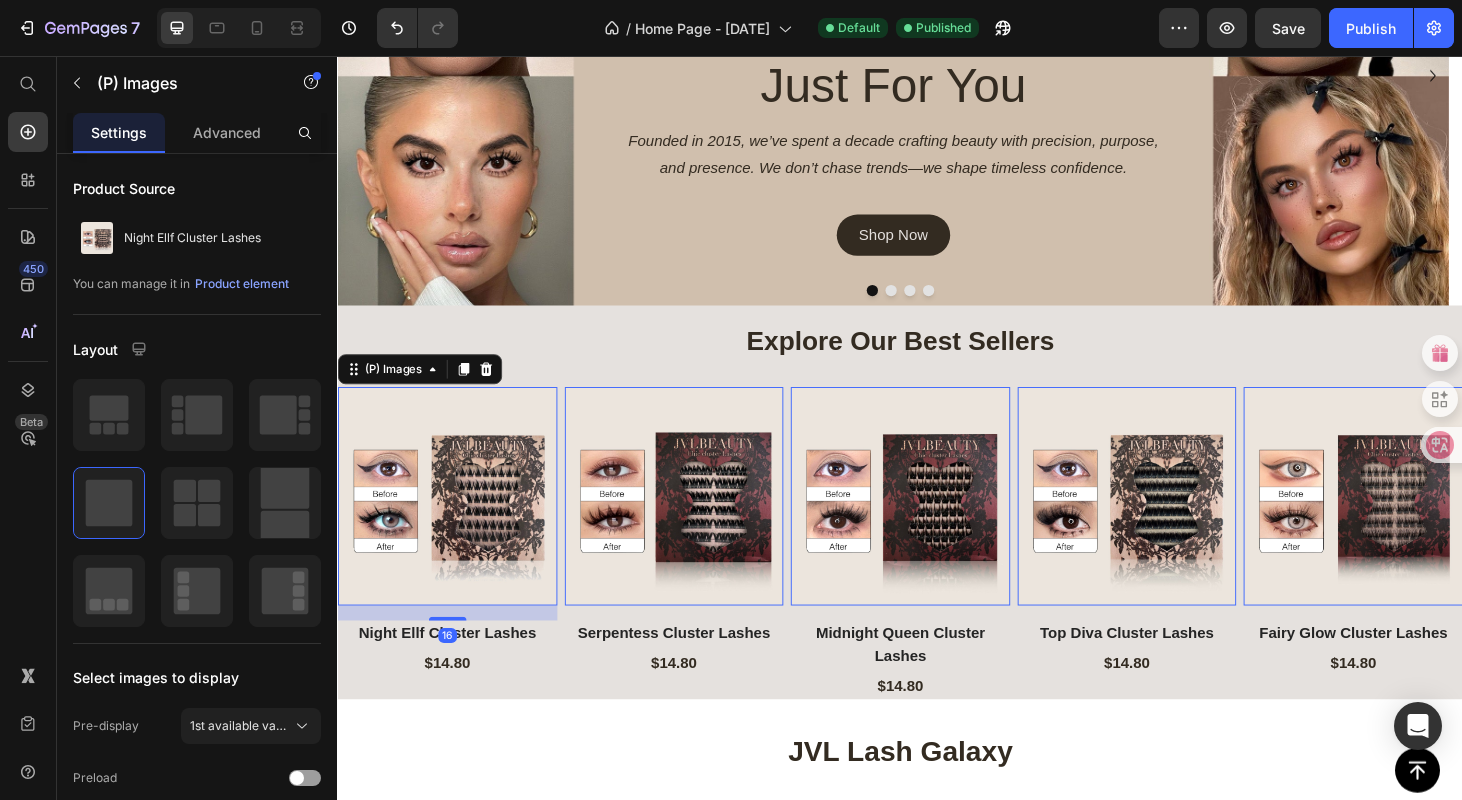 click at bounding box center [454, 526] 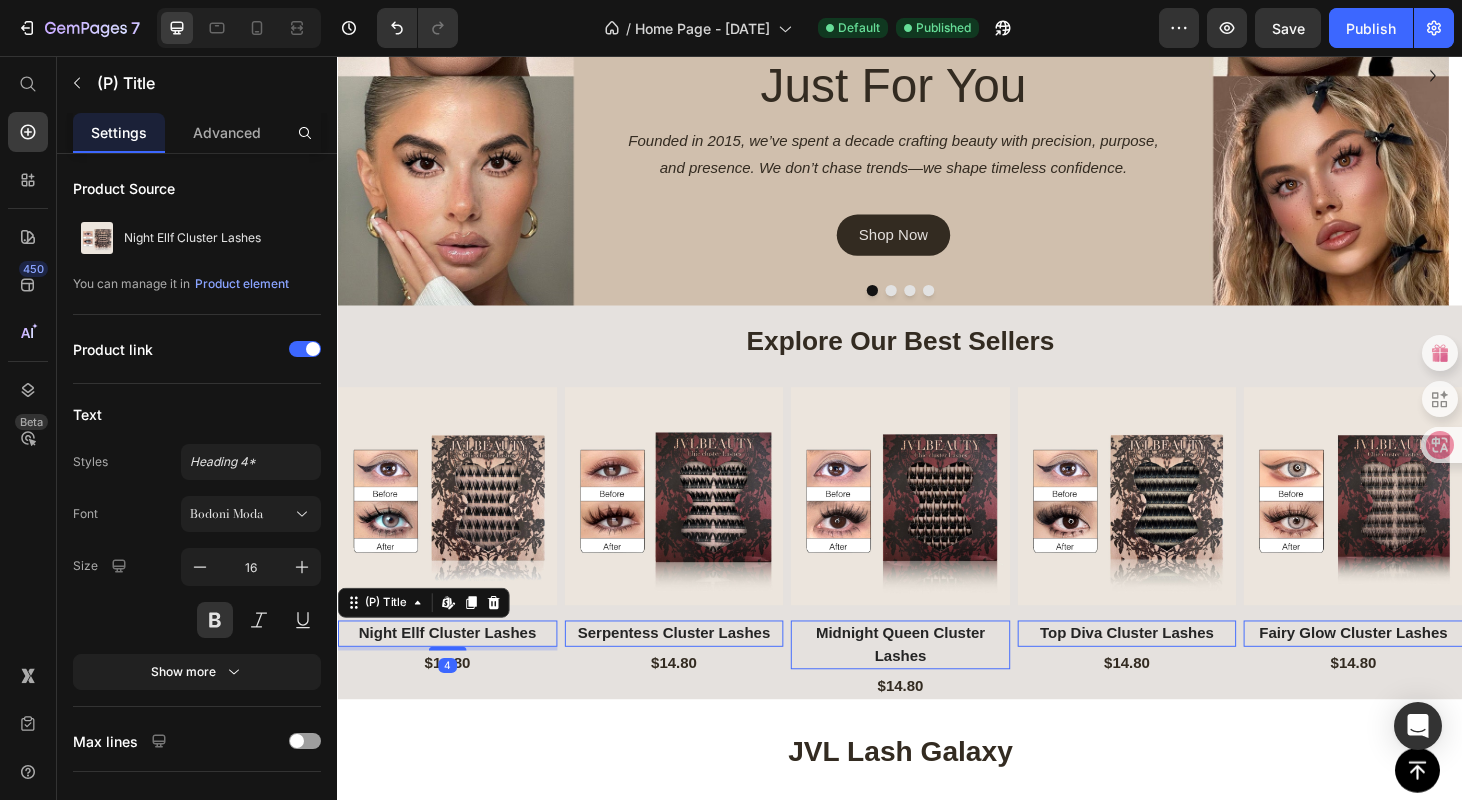 click on "Night Ellf Cluster Lashes" at bounding box center [454, 672] 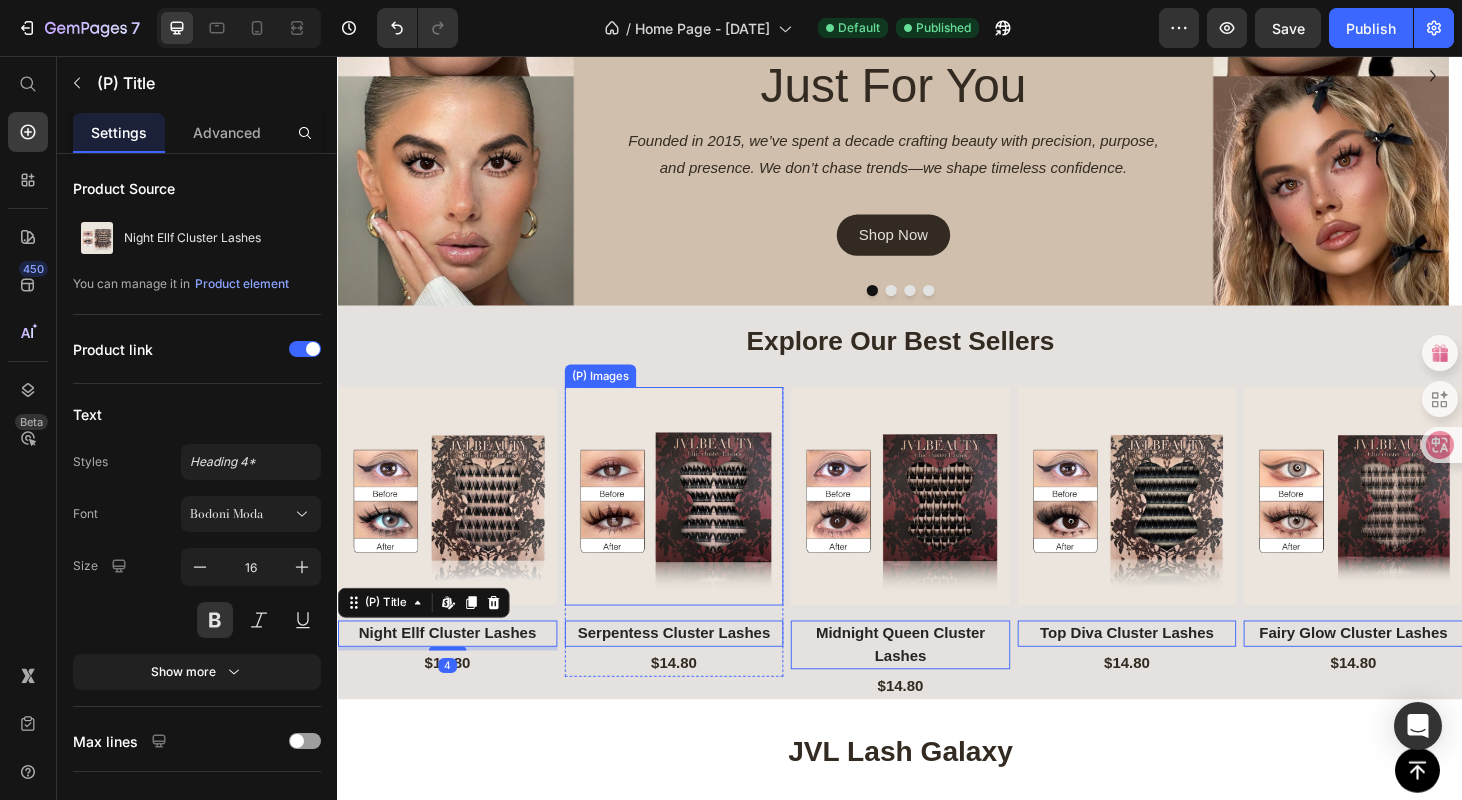 scroll, scrollTop: 0, scrollLeft: 0, axis: both 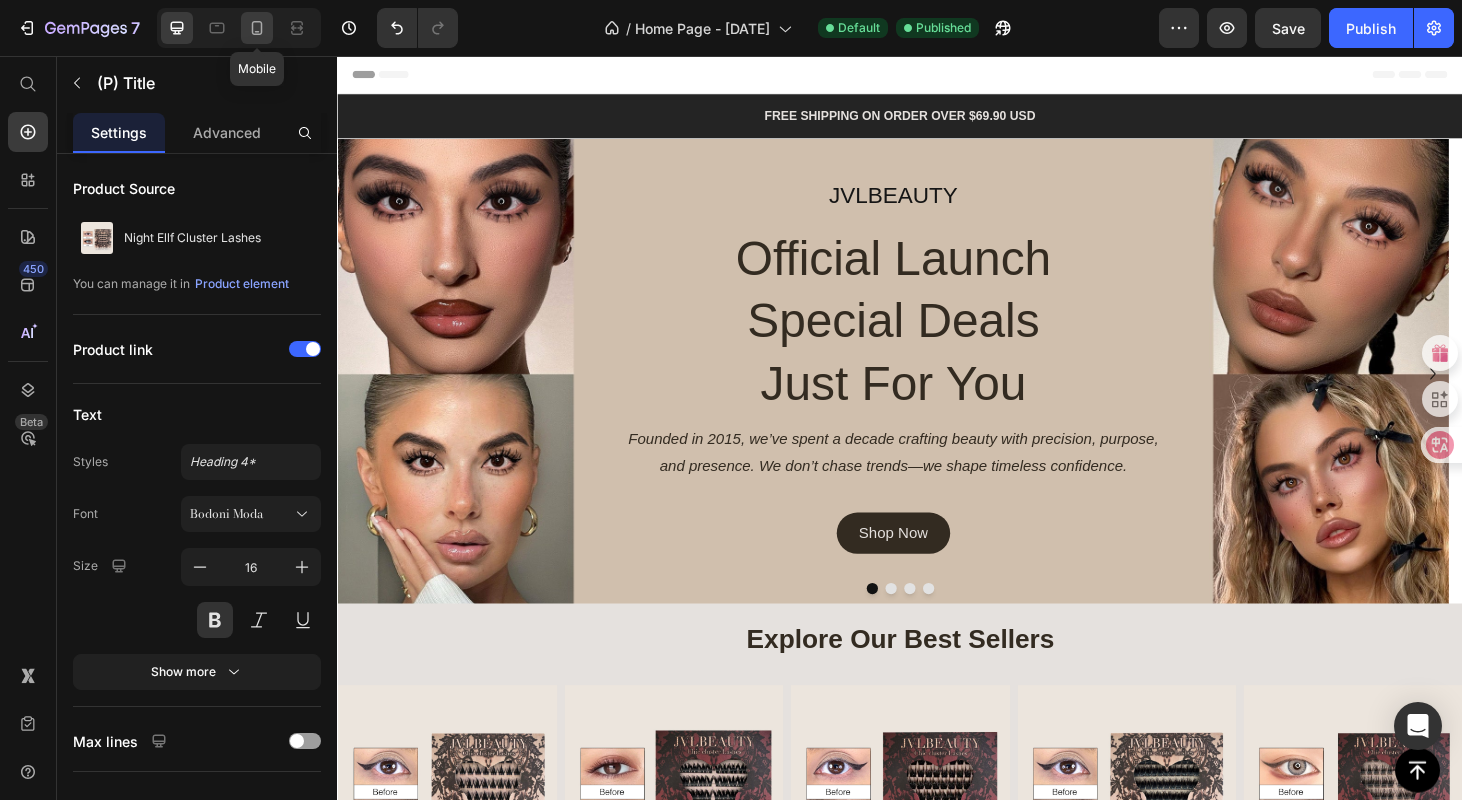 click 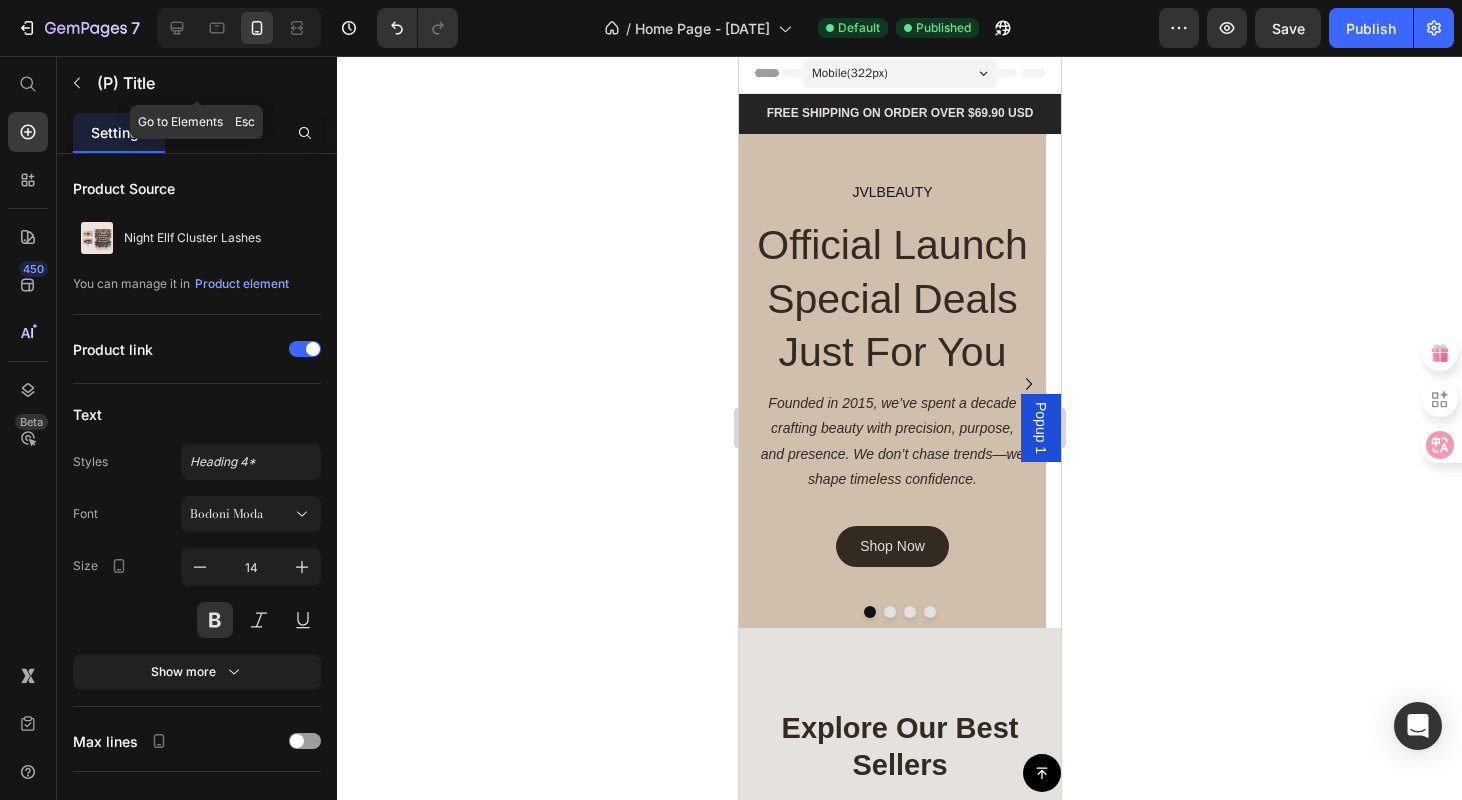 scroll, scrollTop: 4, scrollLeft: 0, axis: vertical 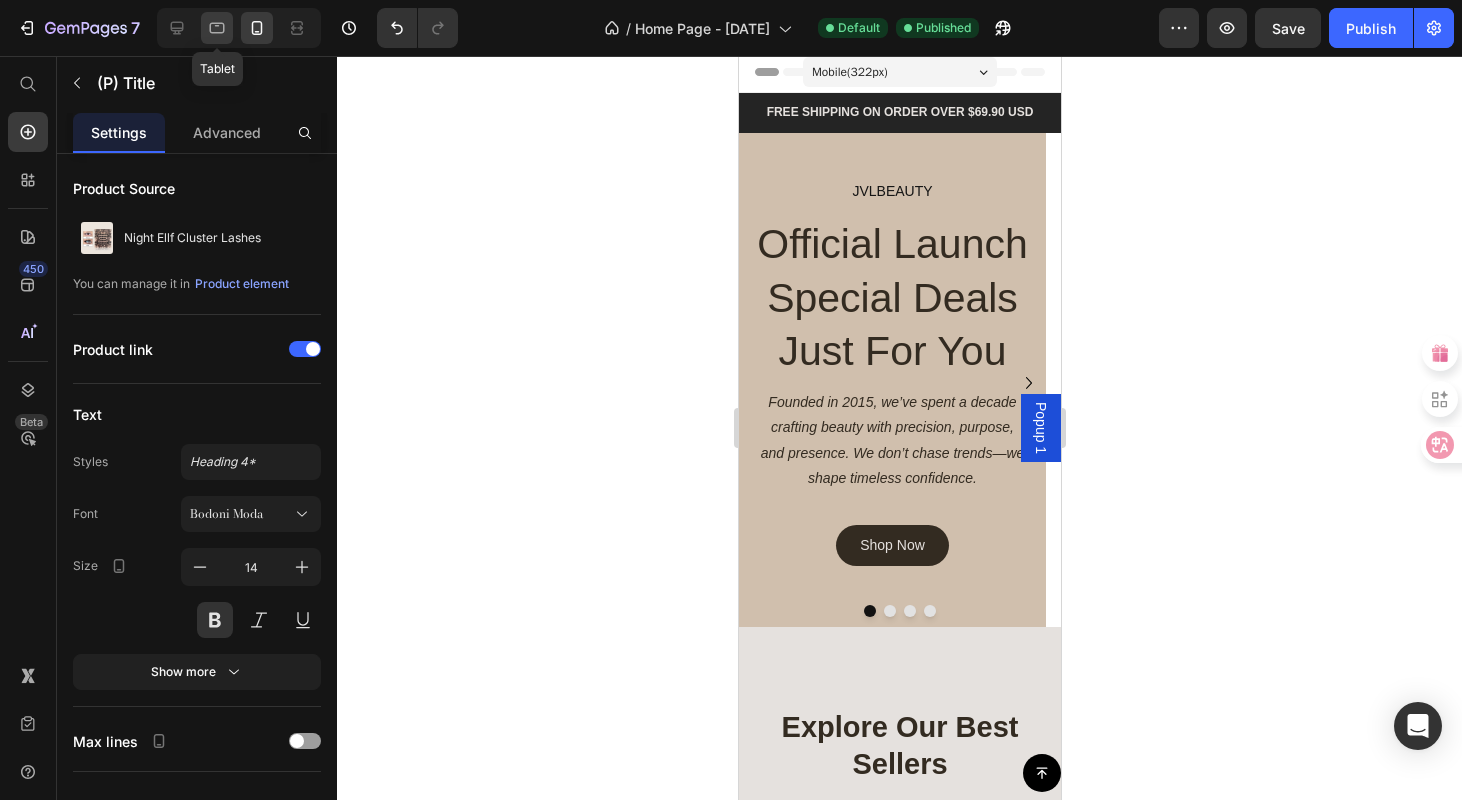 click 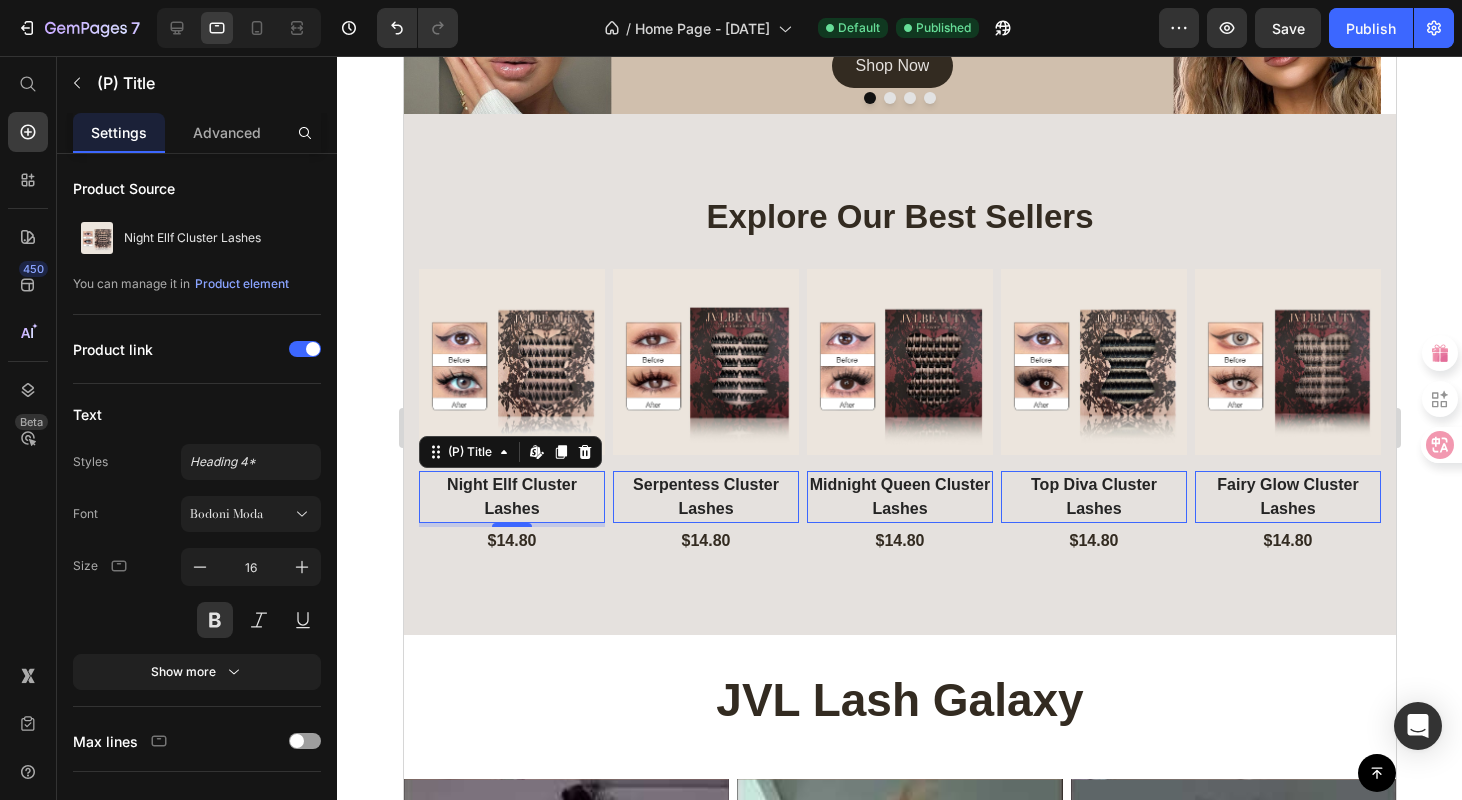 click at bounding box center [239, 28] 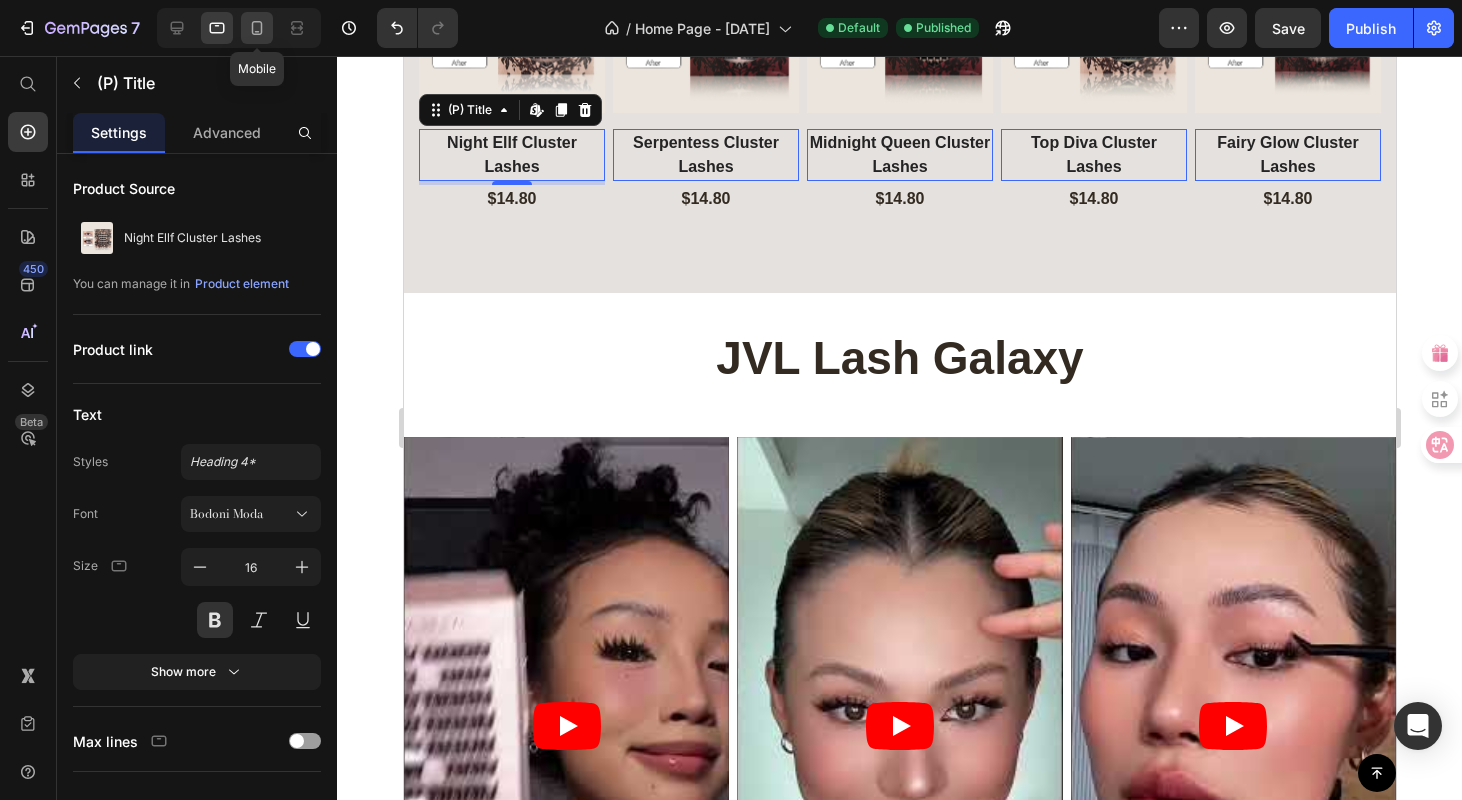 click 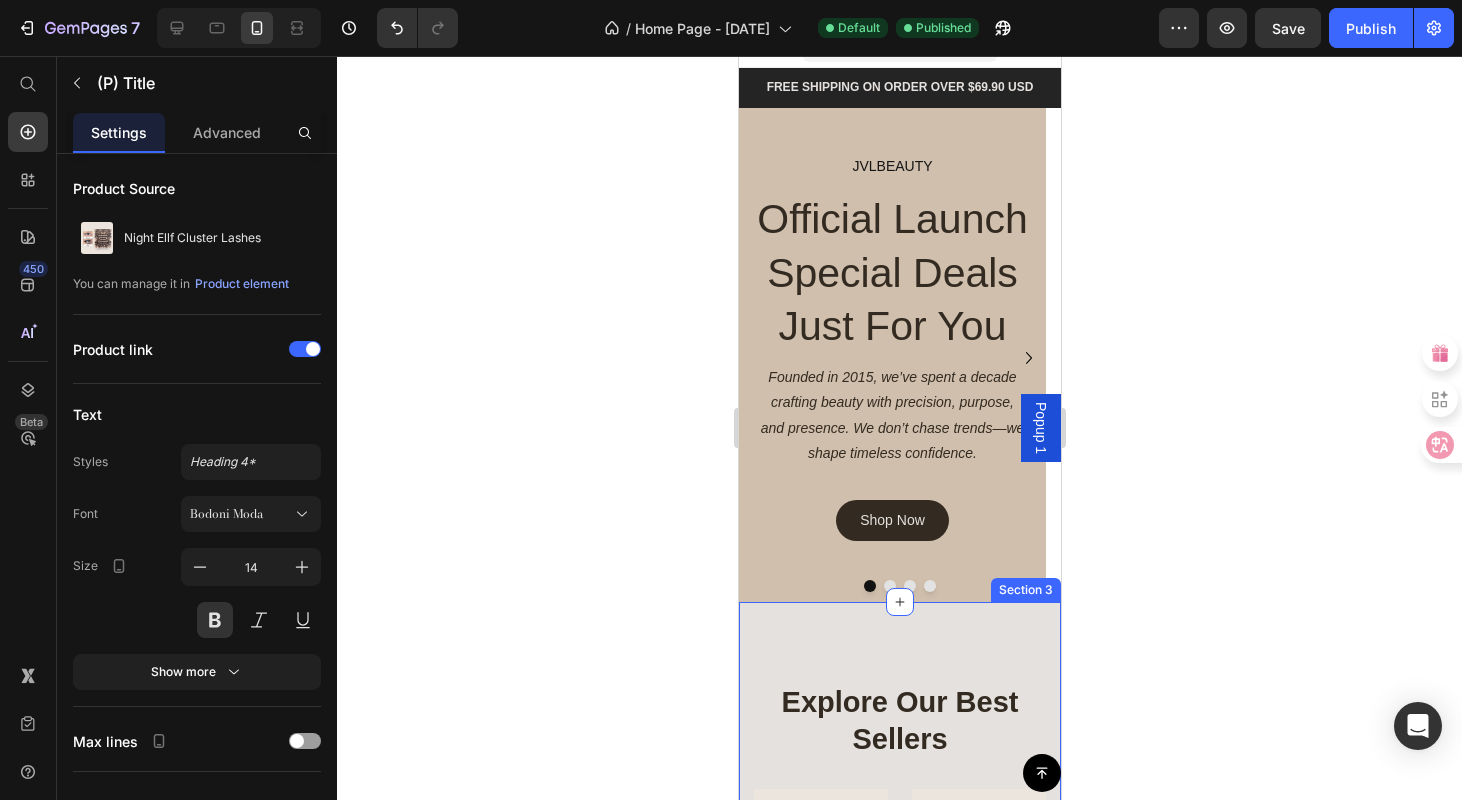 scroll, scrollTop: 31, scrollLeft: 0, axis: vertical 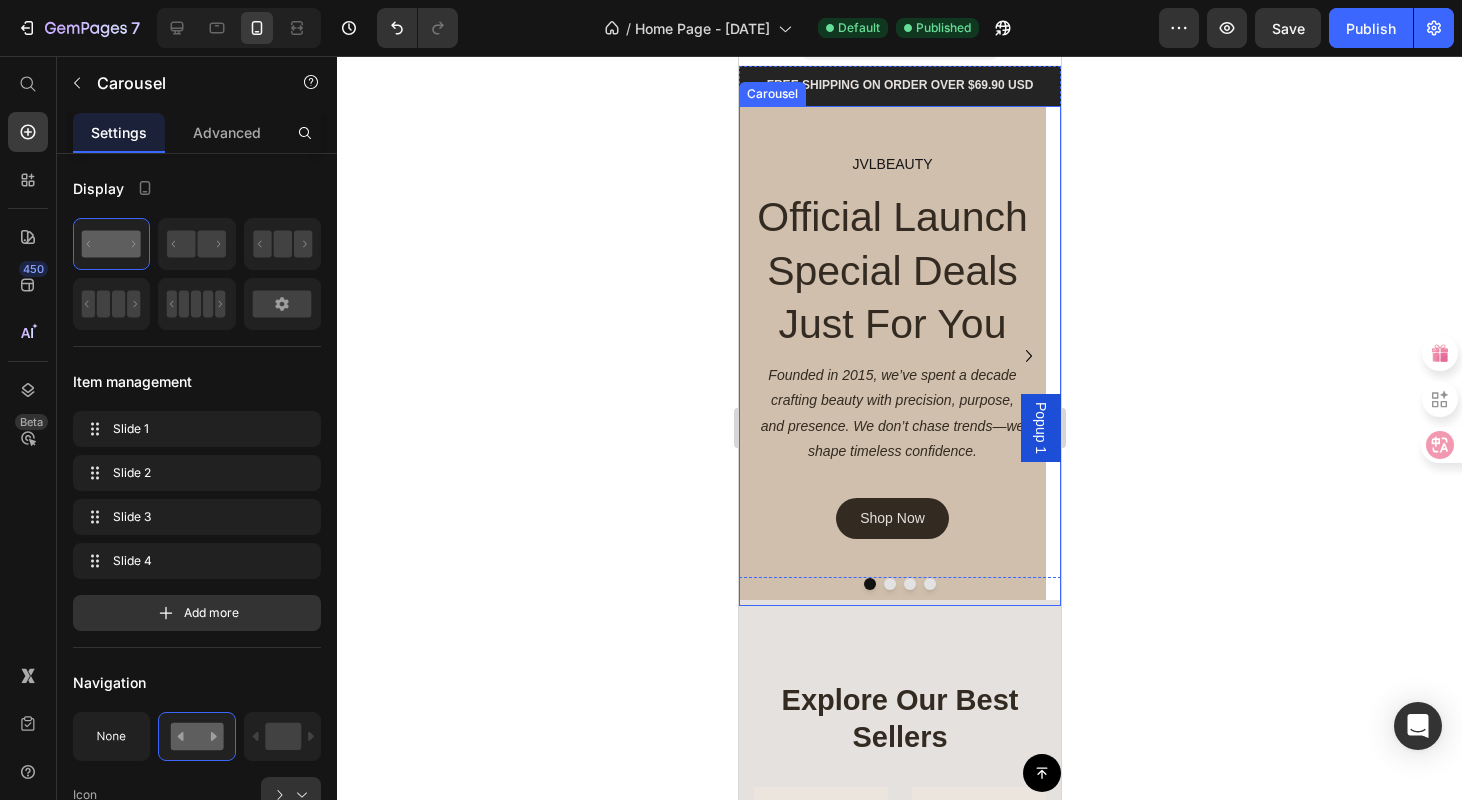 click at bounding box center [899, 584] 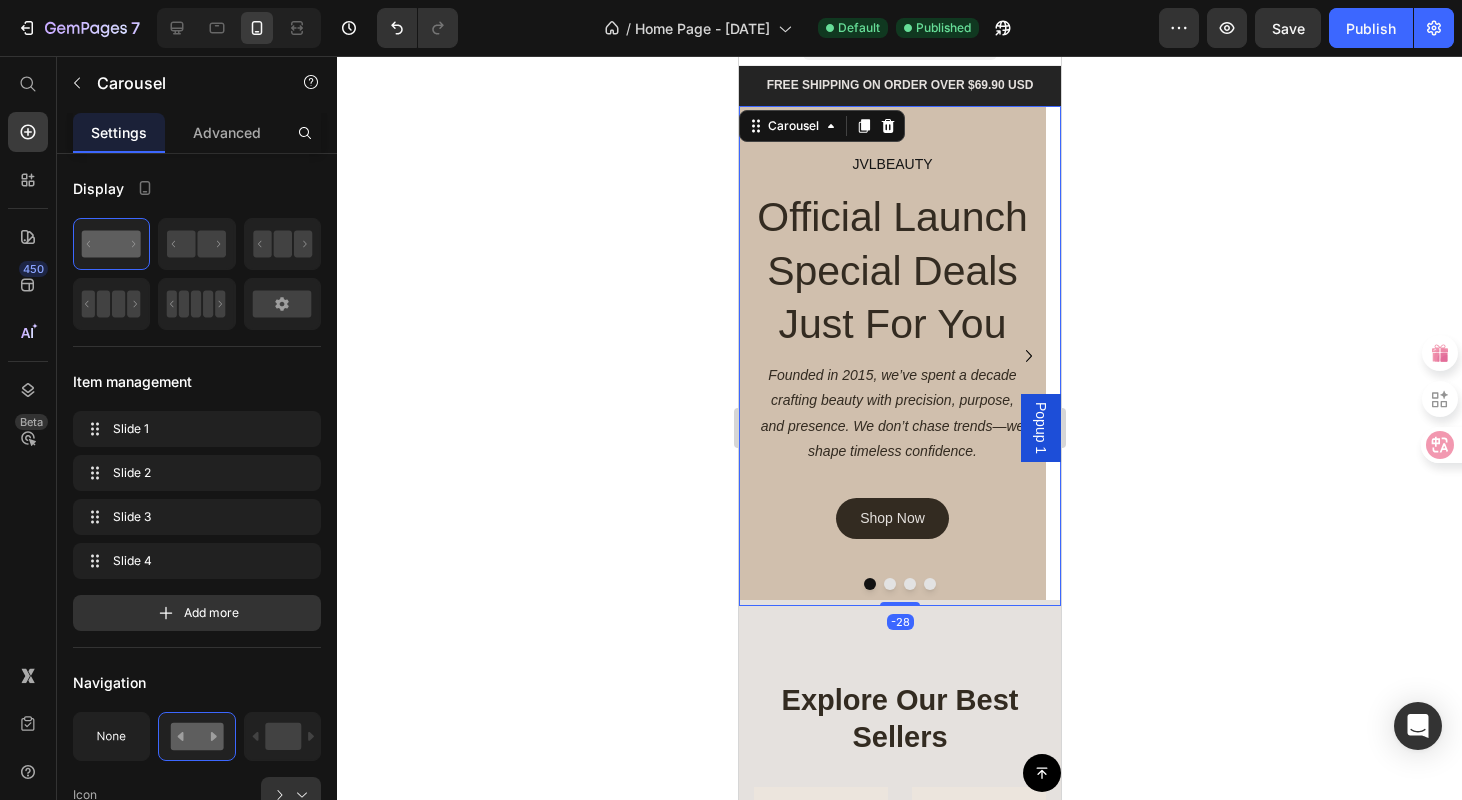 click at bounding box center [889, 584] 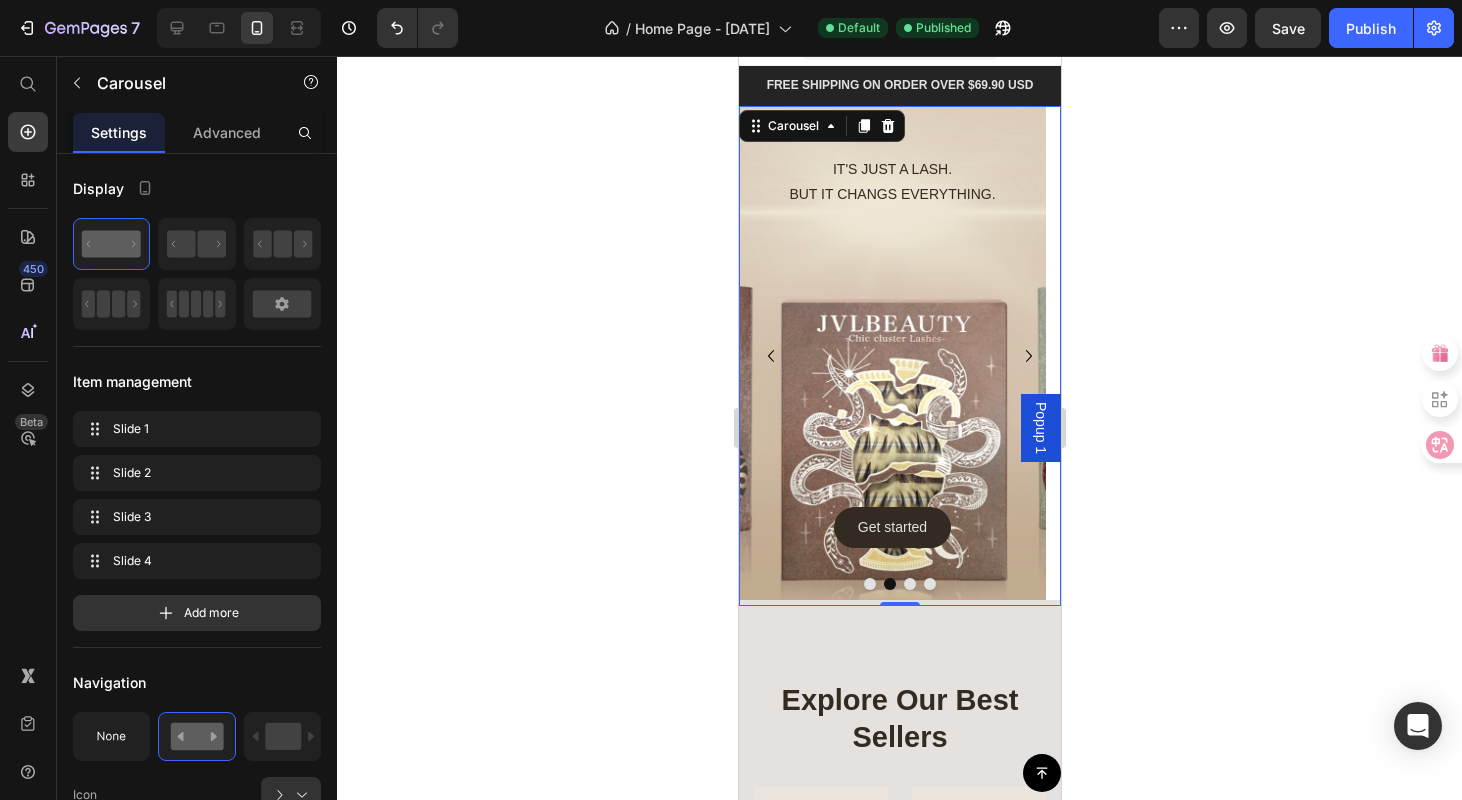 click at bounding box center [889, 584] 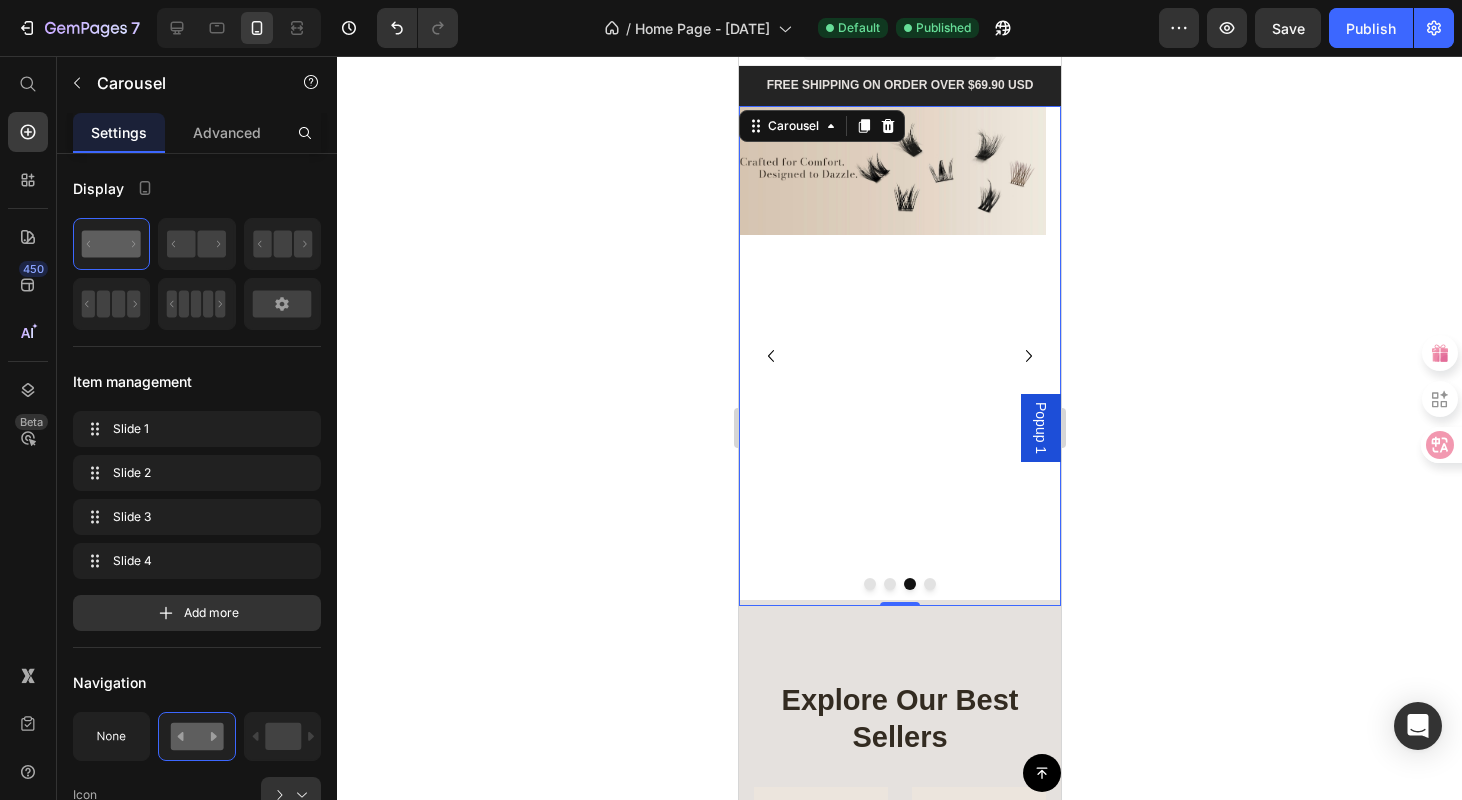 click at bounding box center [929, 584] 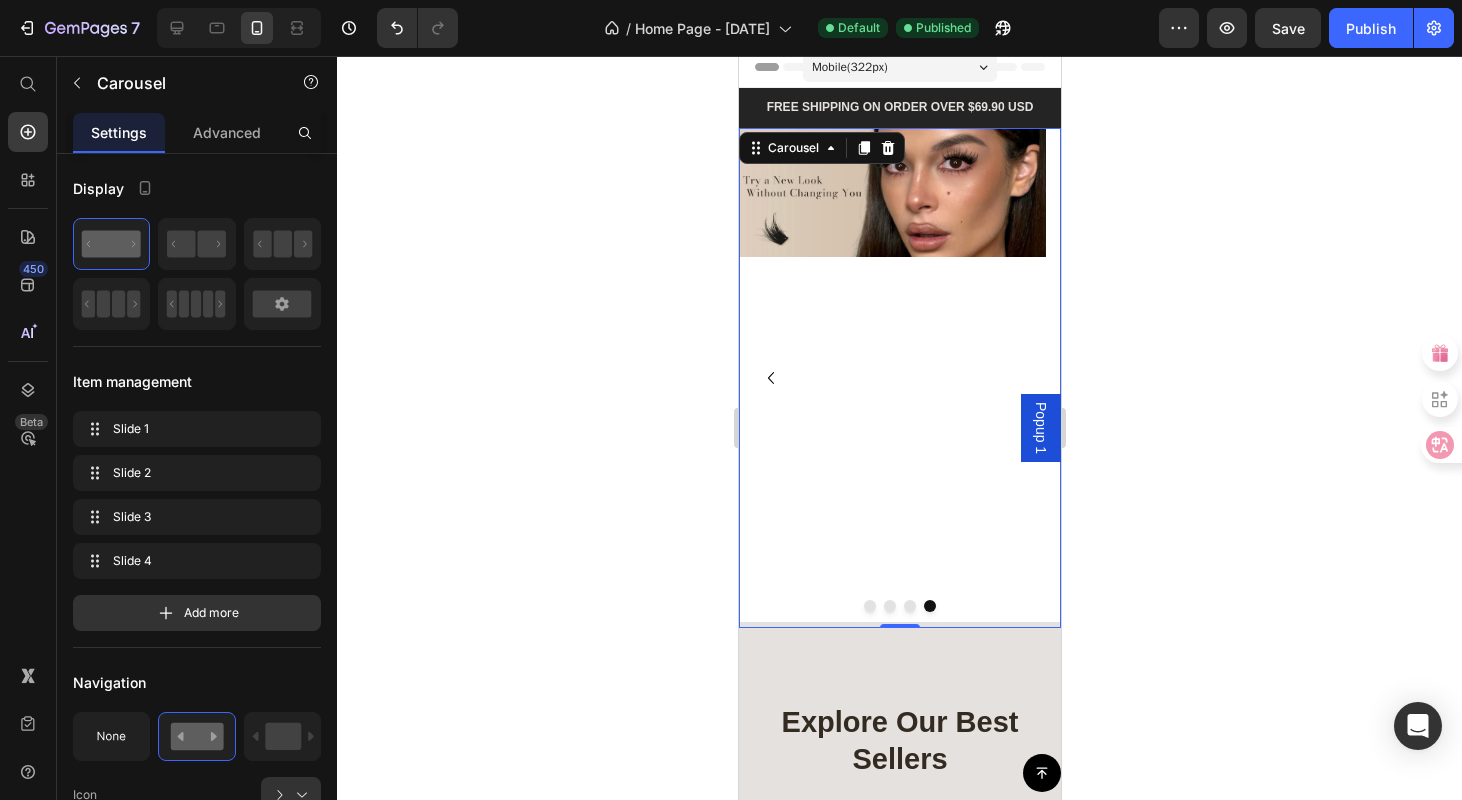 scroll, scrollTop: 0, scrollLeft: 0, axis: both 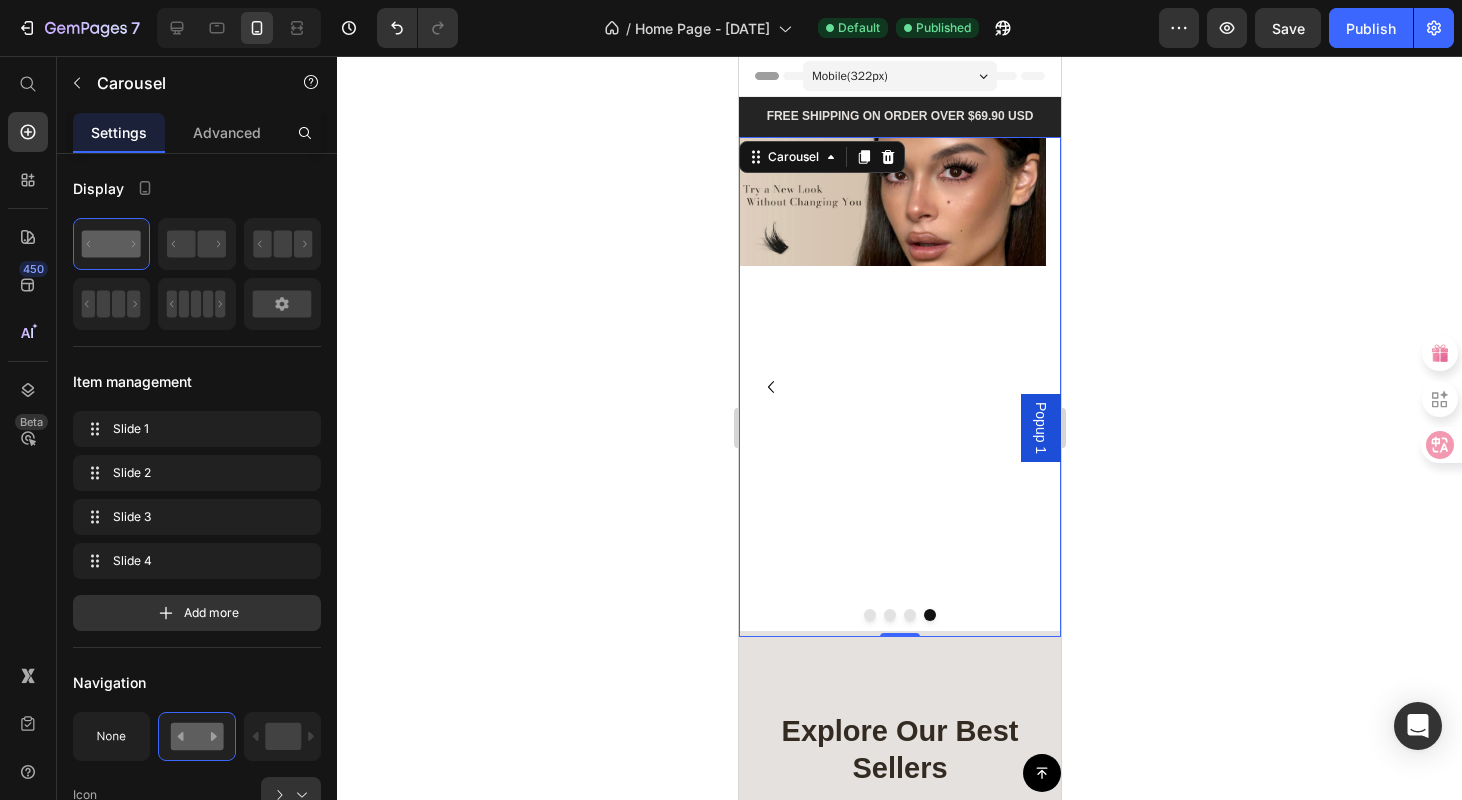 click at bounding box center (869, 615) 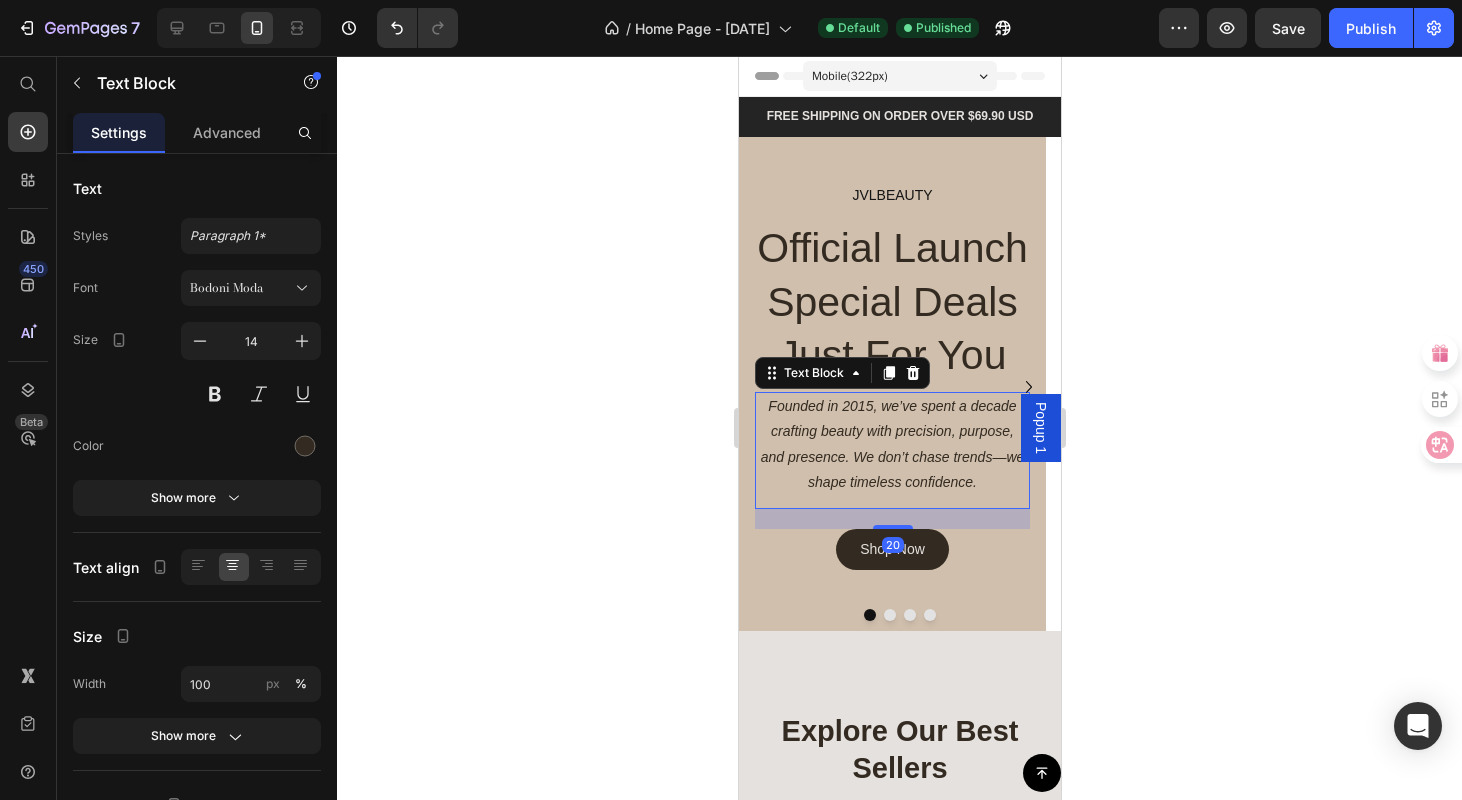 click on "Founded in 2015, we’ve spent a decade crafting beauty with precision, purpose," at bounding box center [891, 418] 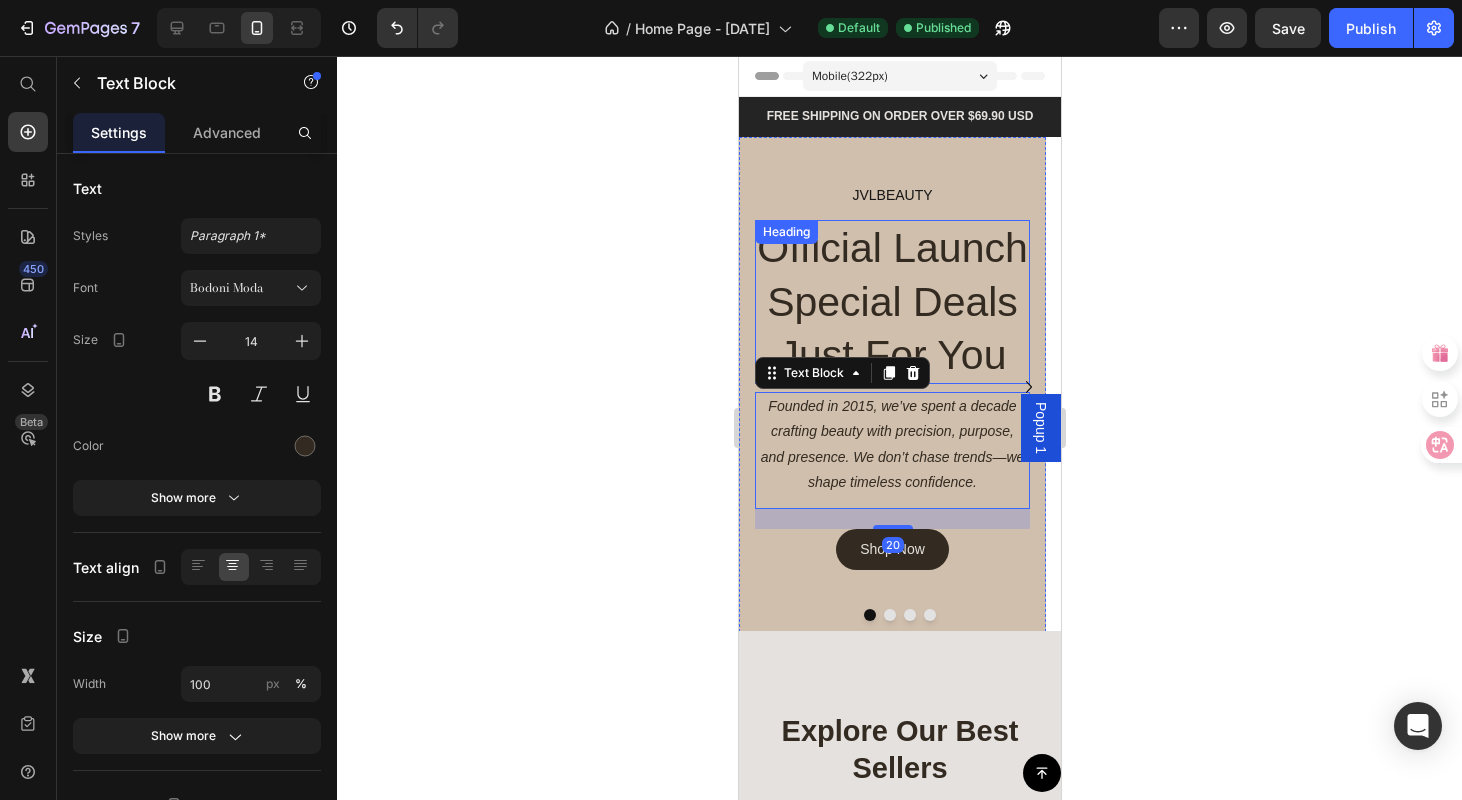 click on "Official Launch   Special Deals  Just For You" at bounding box center [891, 302] 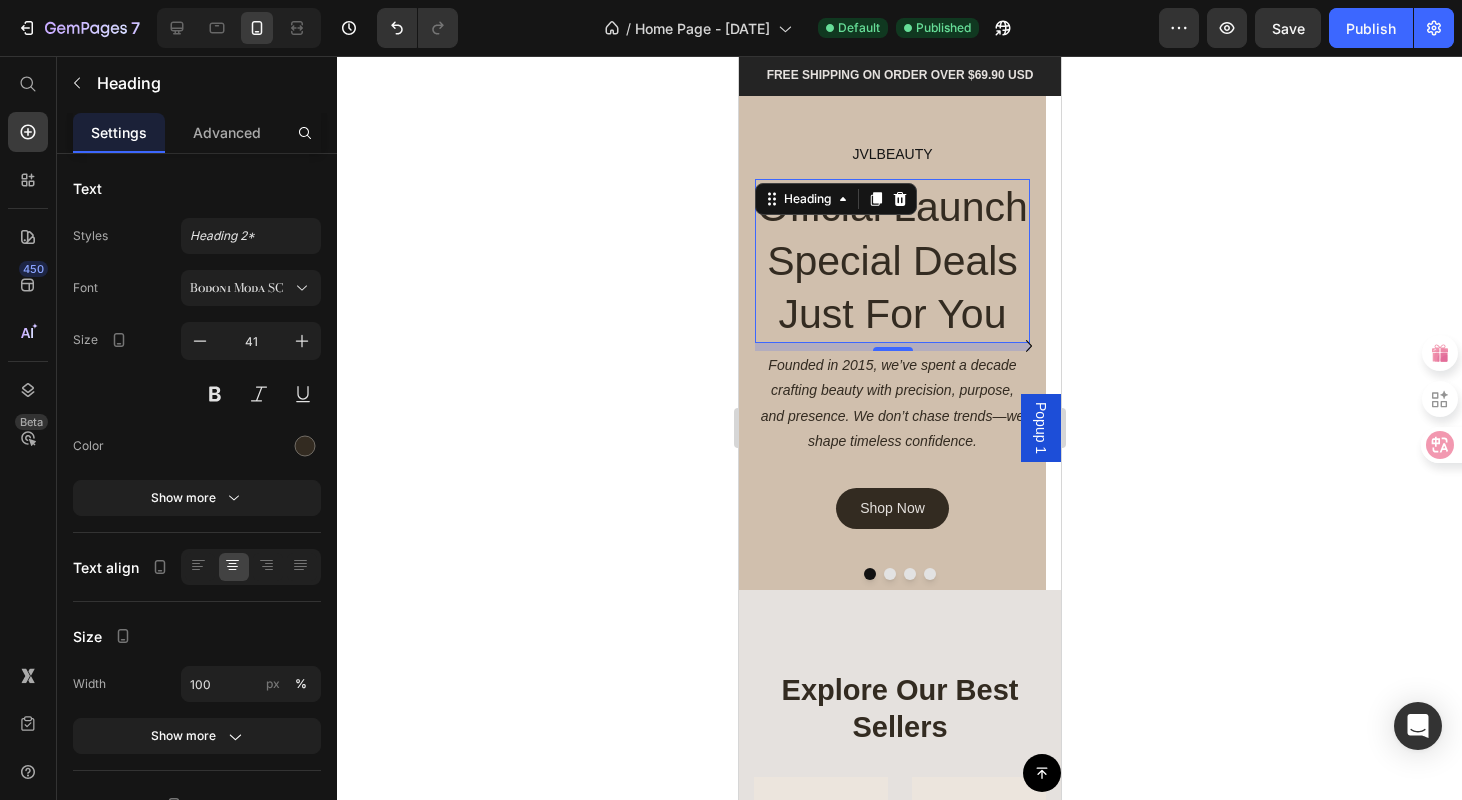 scroll, scrollTop: 0, scrollLeft: 0, axis: both 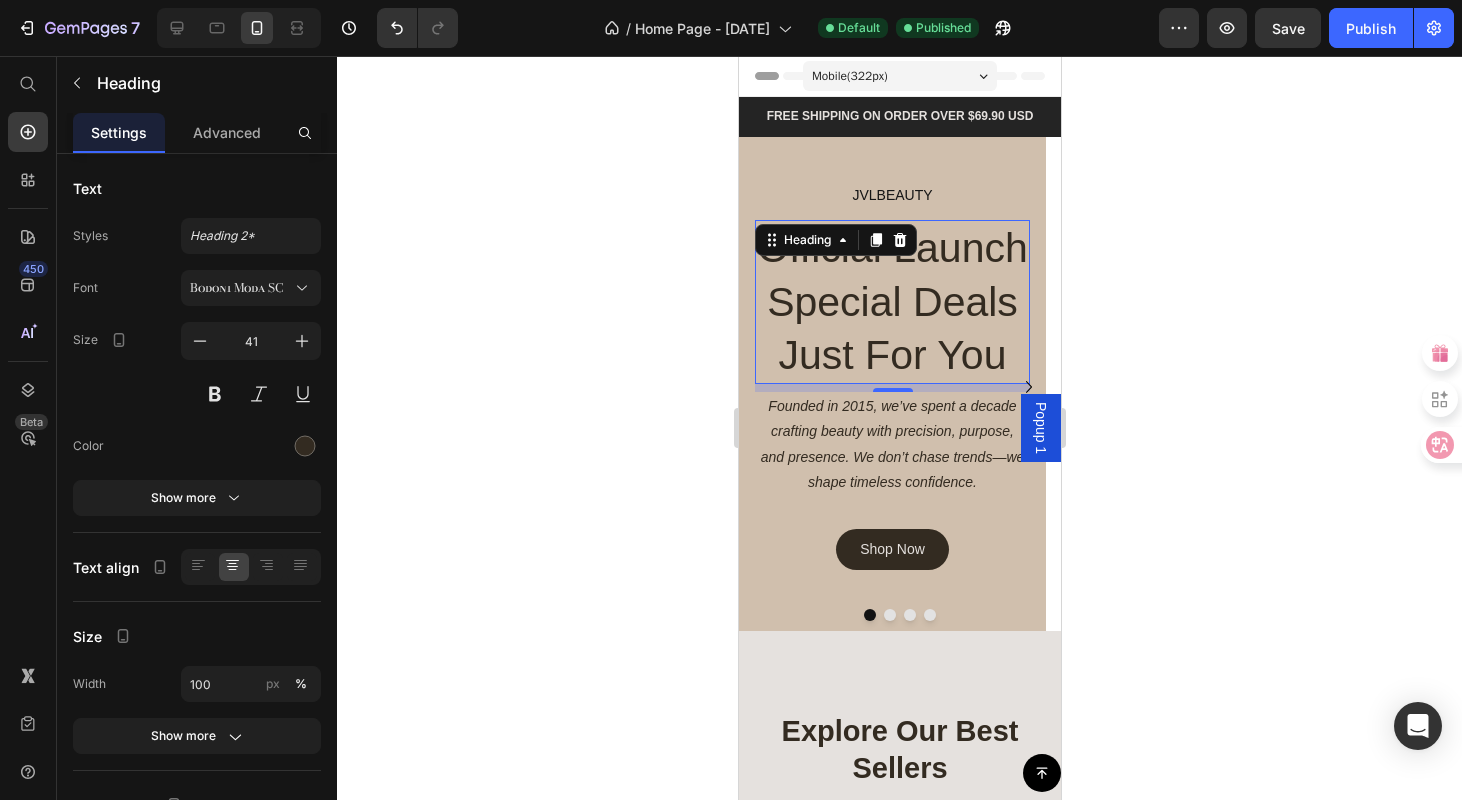 click on "Mobile  ( [NUMBER] px)" at bounding box center (899, 76) 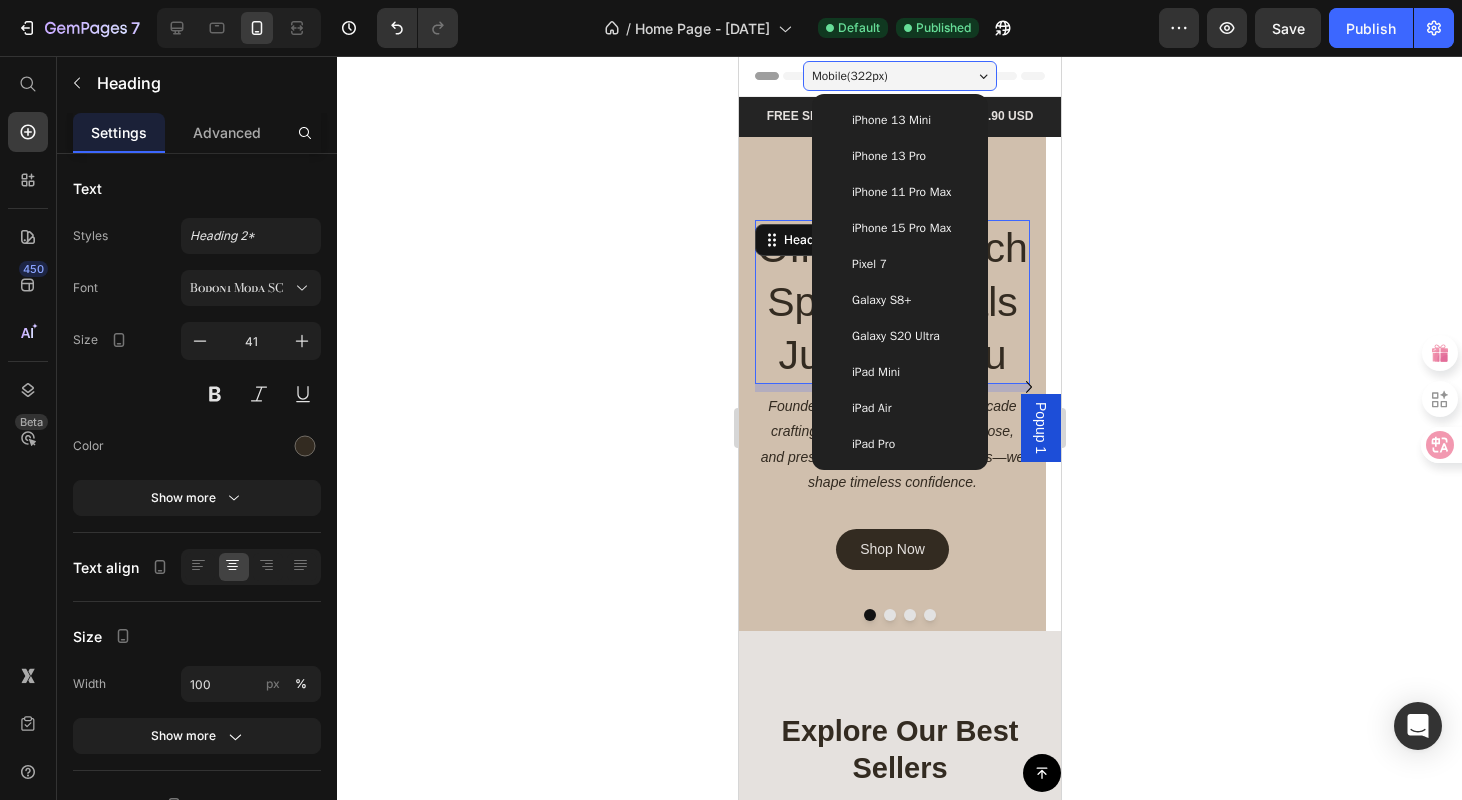 click on "iPhone 15 Pro Max" at bounding box center (899, 228) 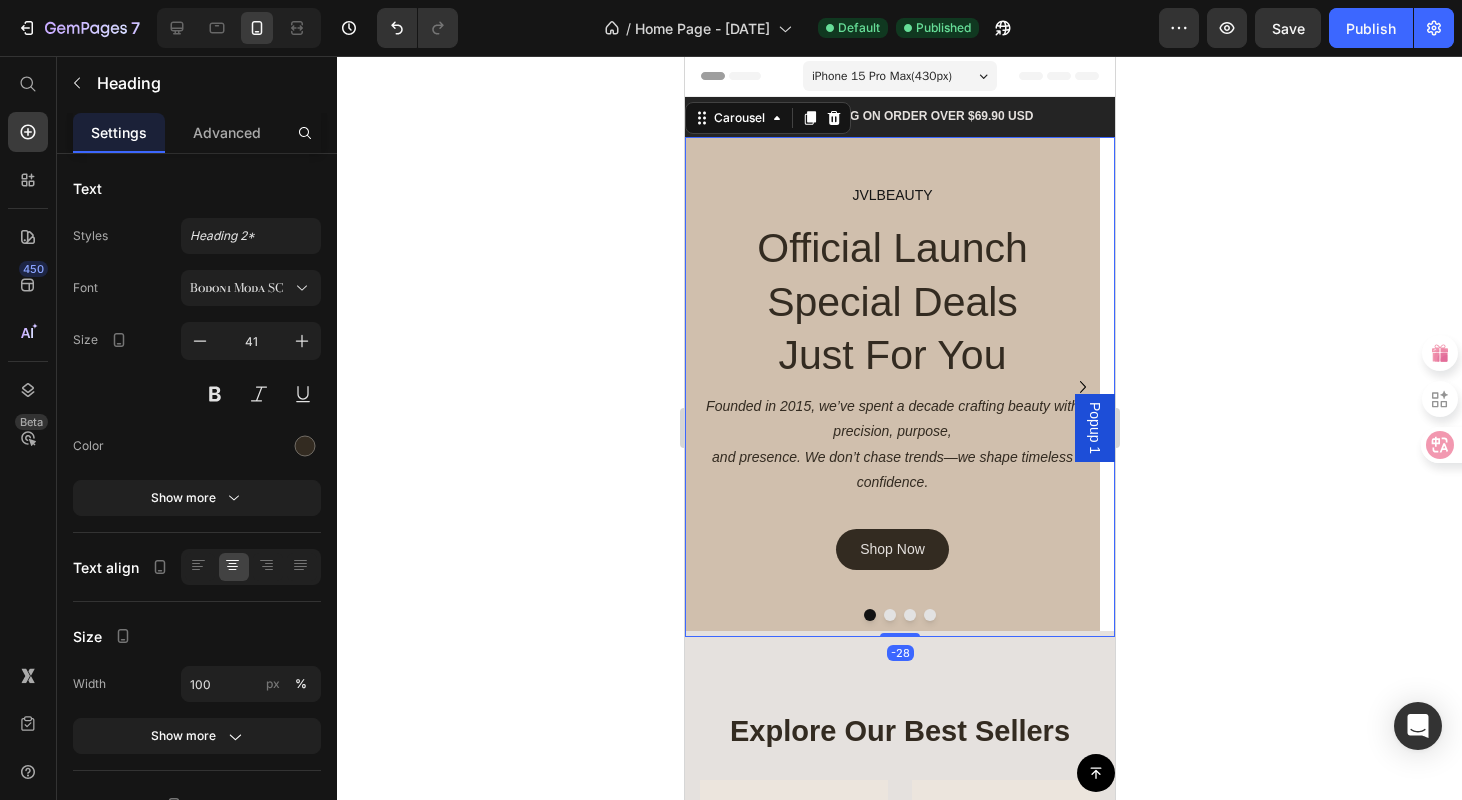 click at bounding box center (899, 615) 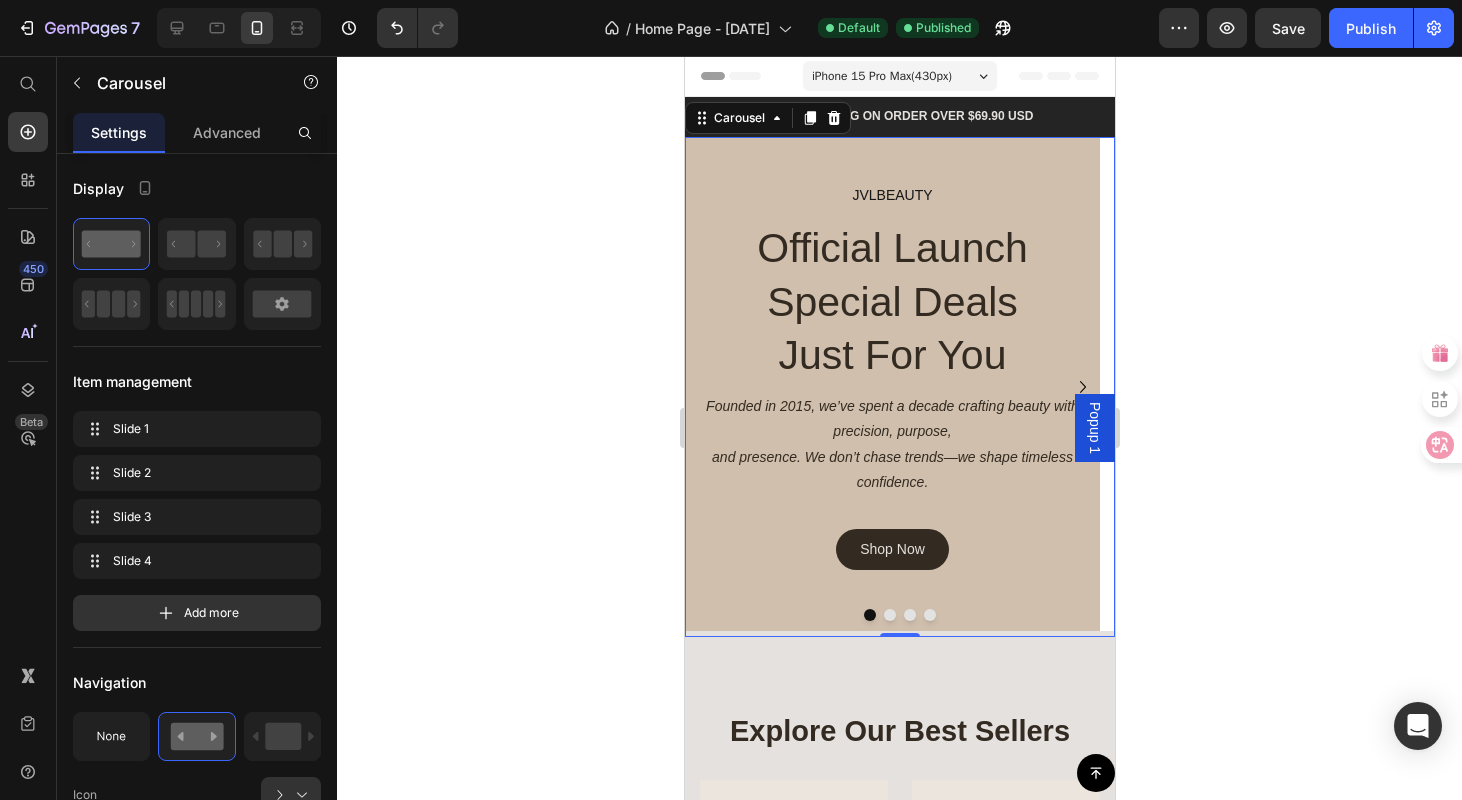 click at bounding box center [889, 615] 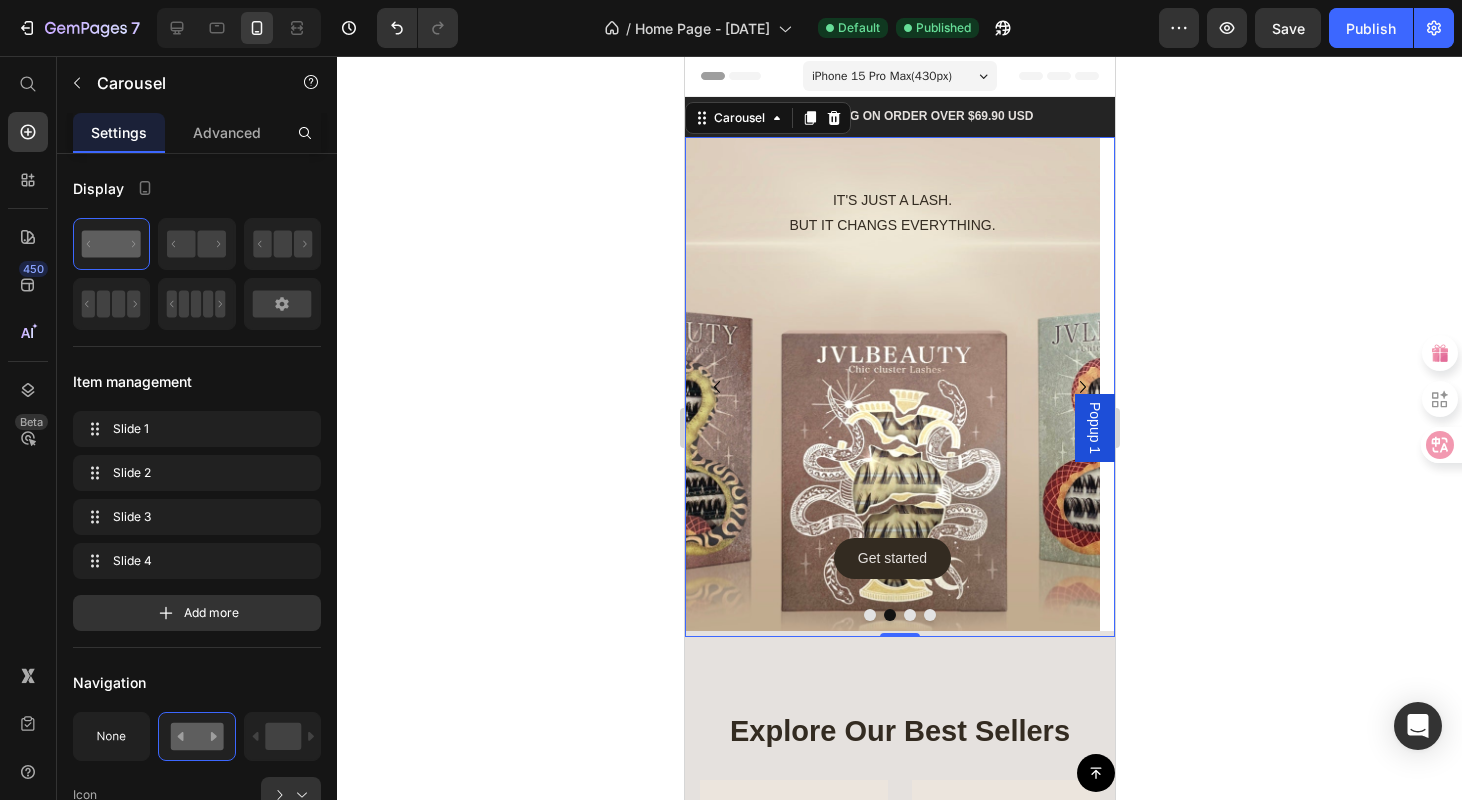 click at bounding box center [909, 615] 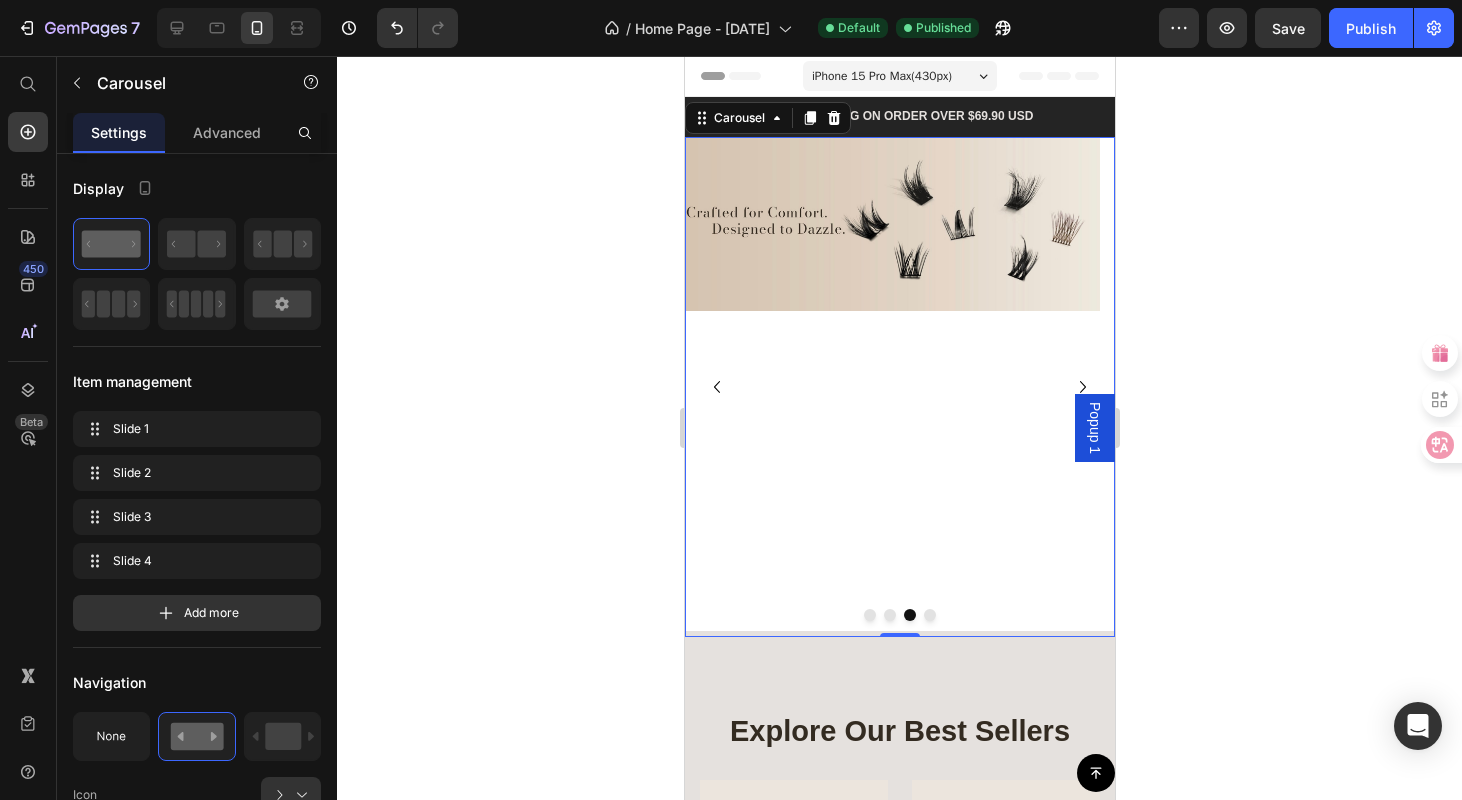 click at bounding box center [929, 615] 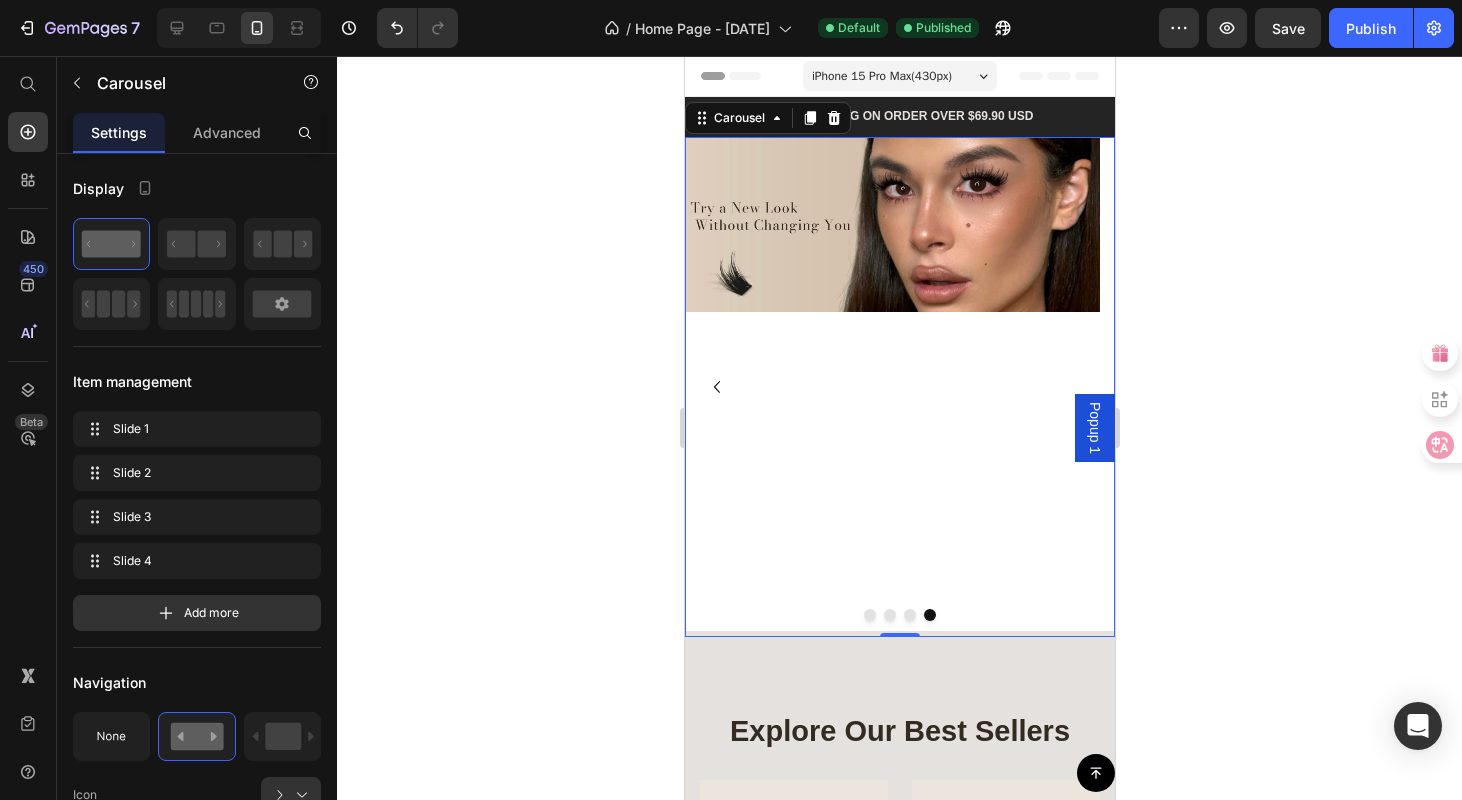 click at bounding box center (869, 615) 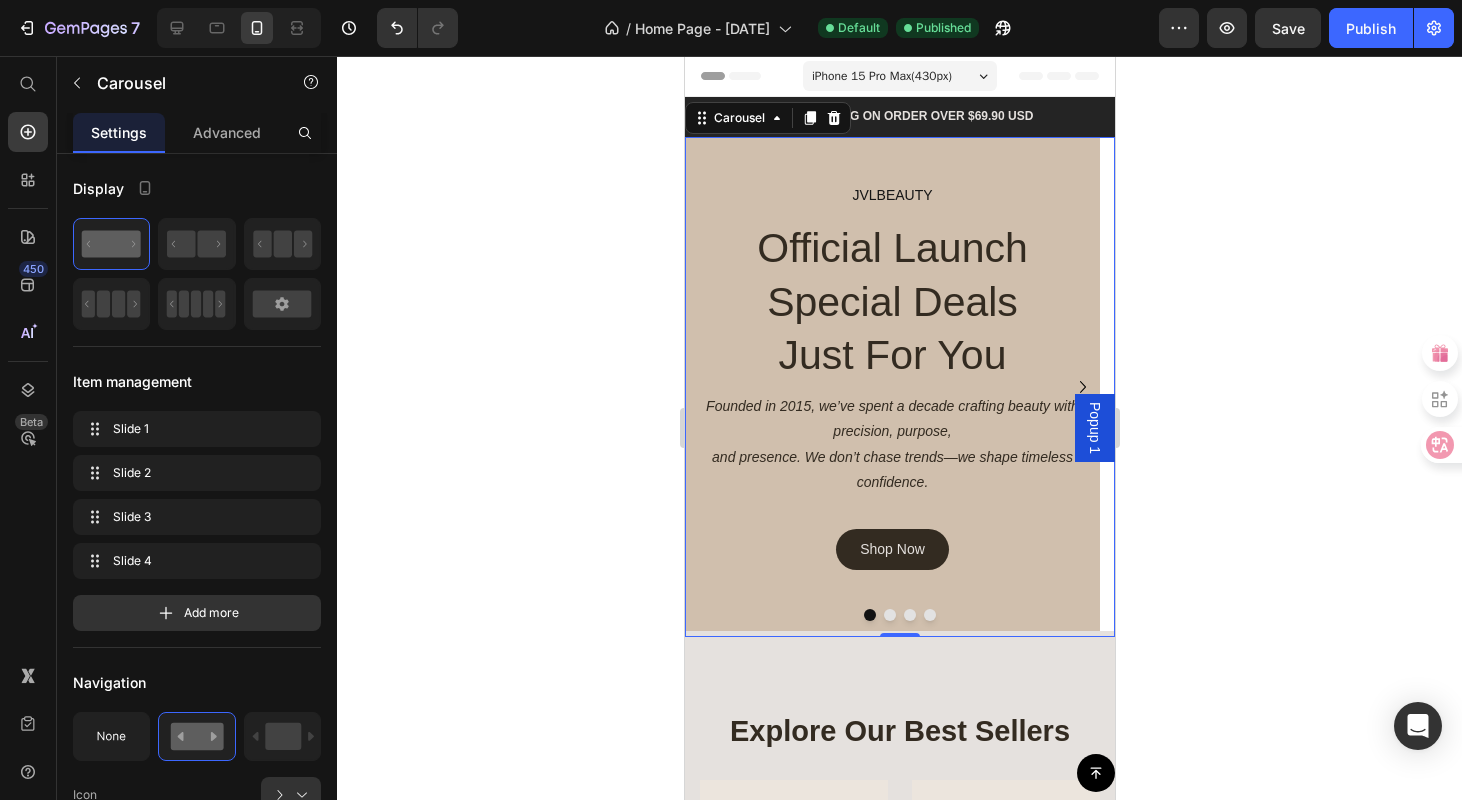 click at bounding box center (869, 615) 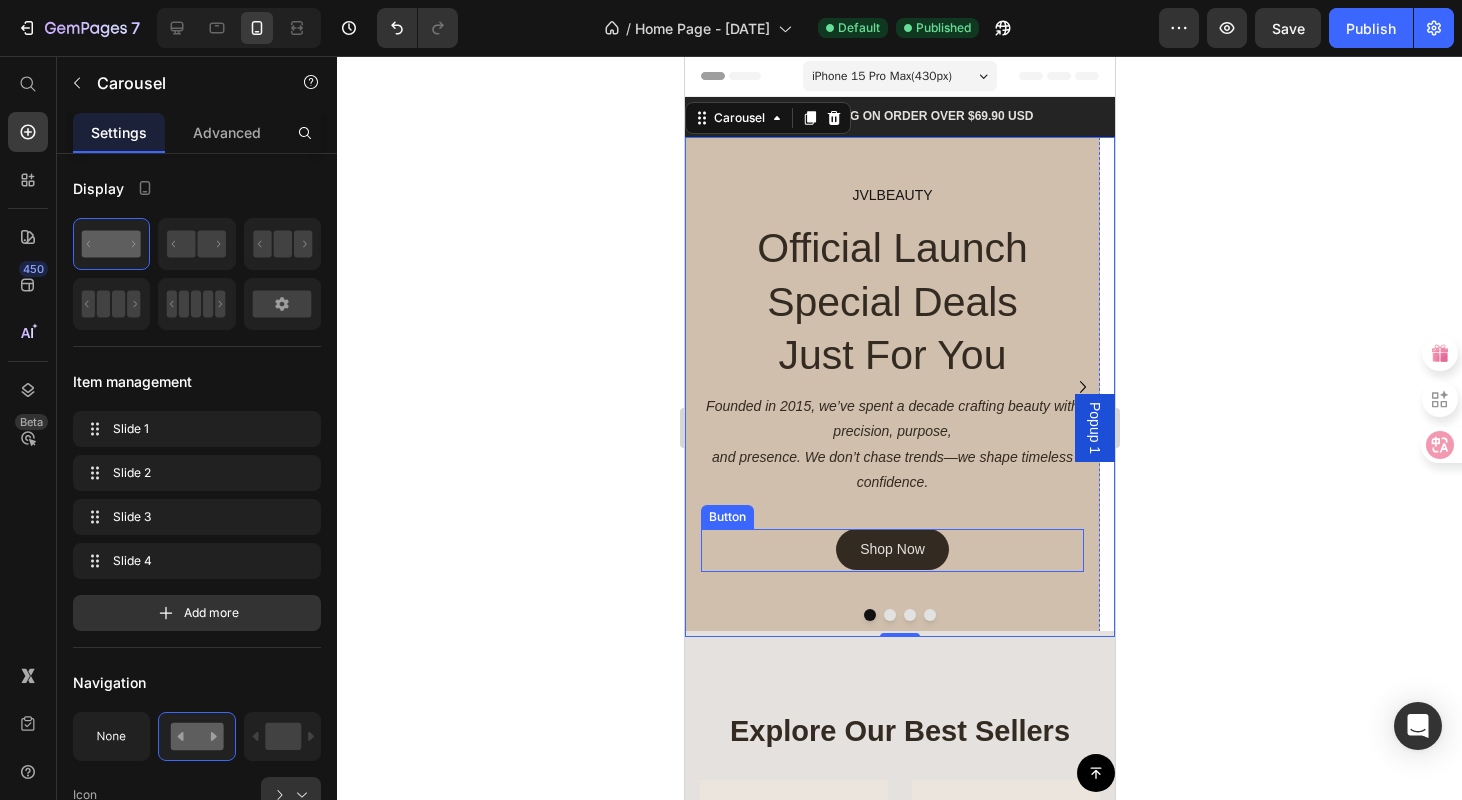 click on "Shop Now Button" at bounding box center (891, 550) 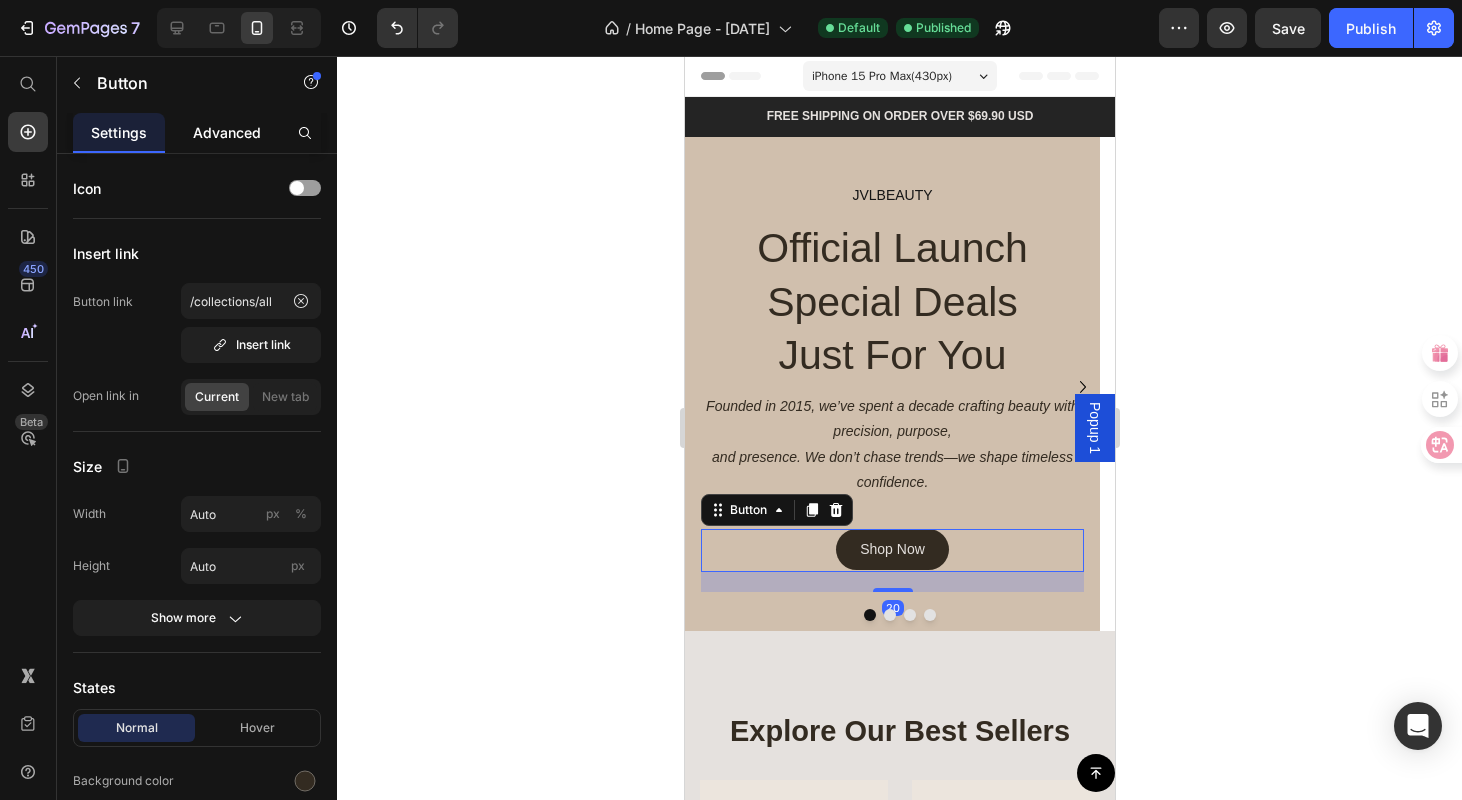 click on "Advanced" 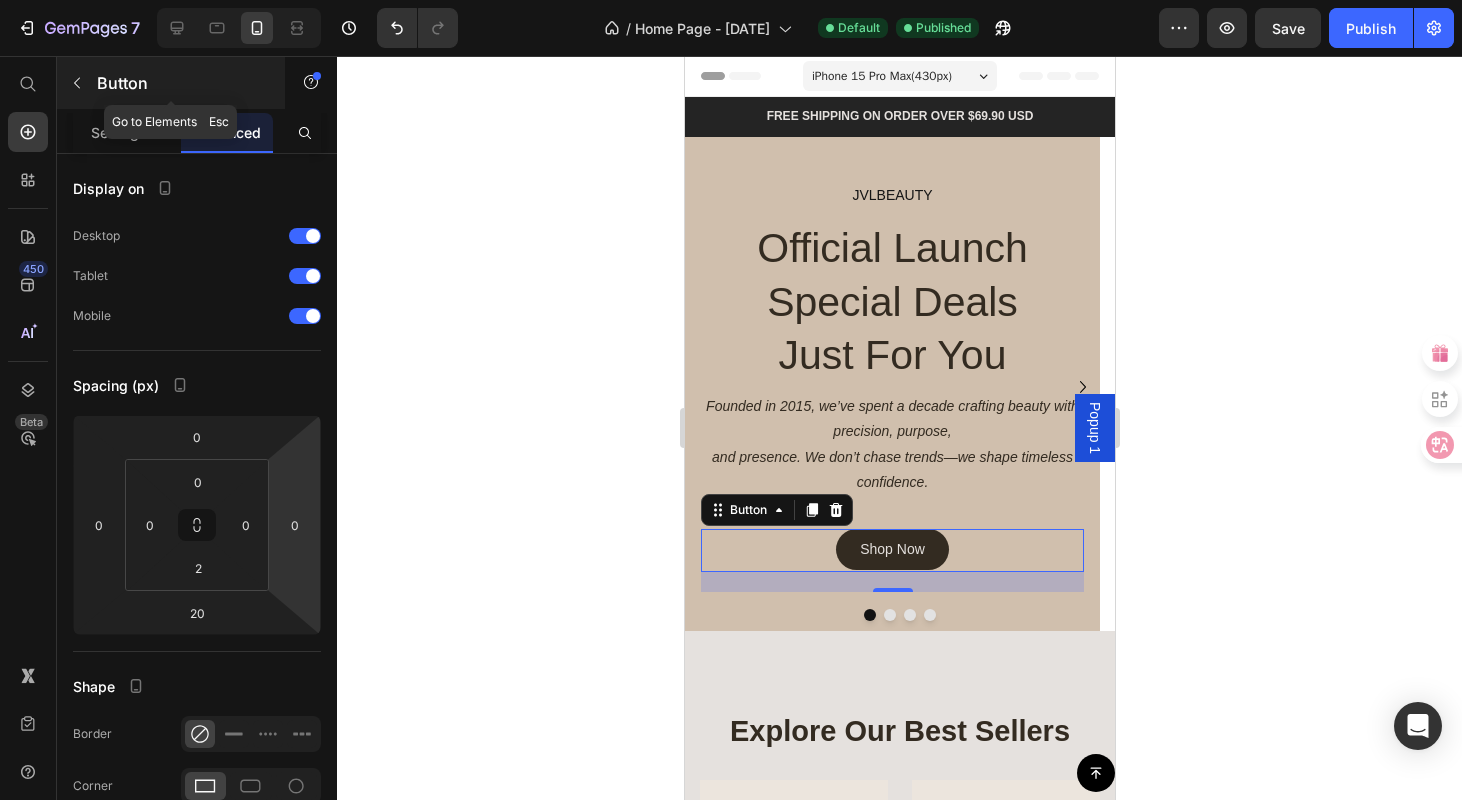 click on "Button" at bounding box center (171, 83) 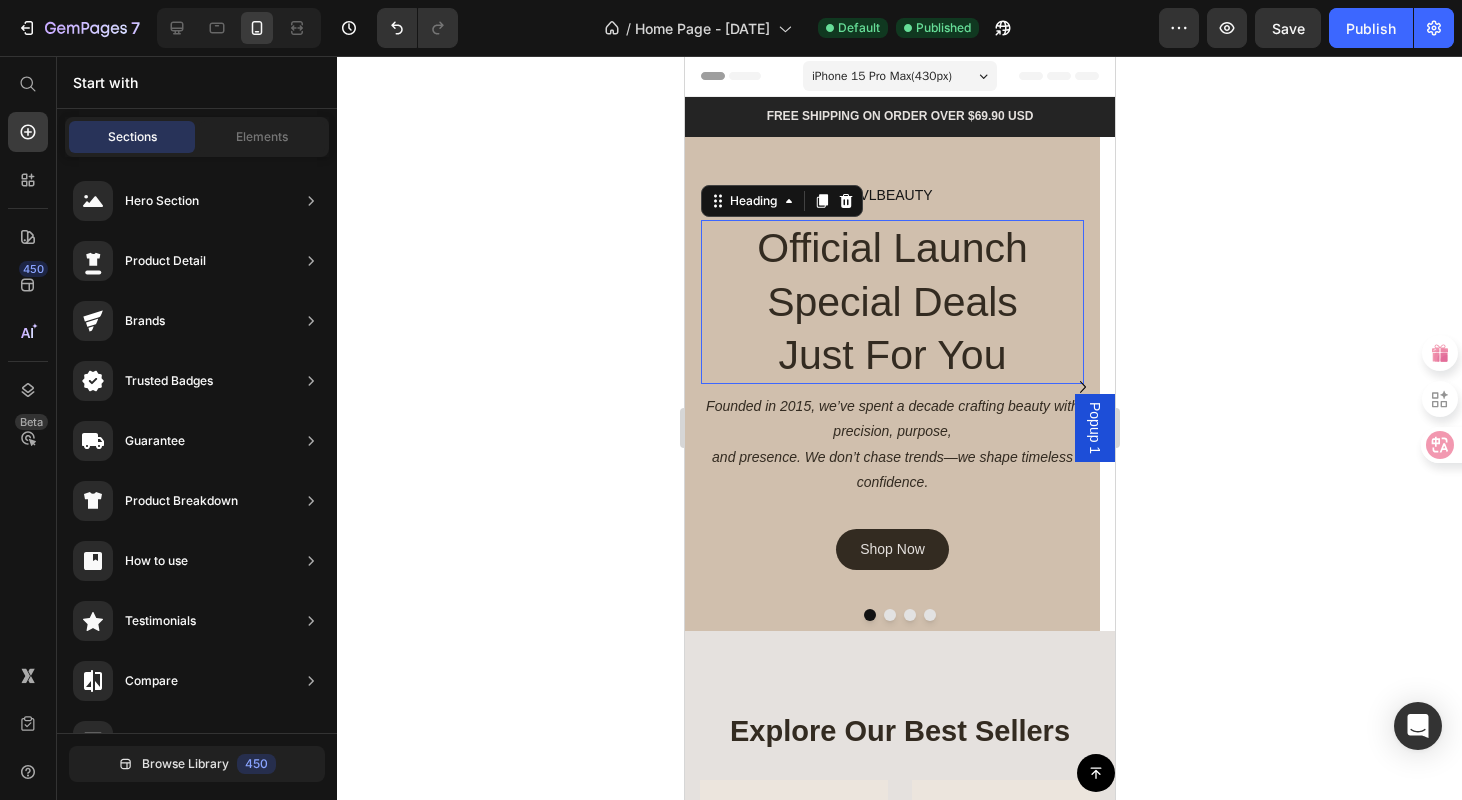click on "Official Launch   Special Deals  Just For You" at bounding box center [891, 302] 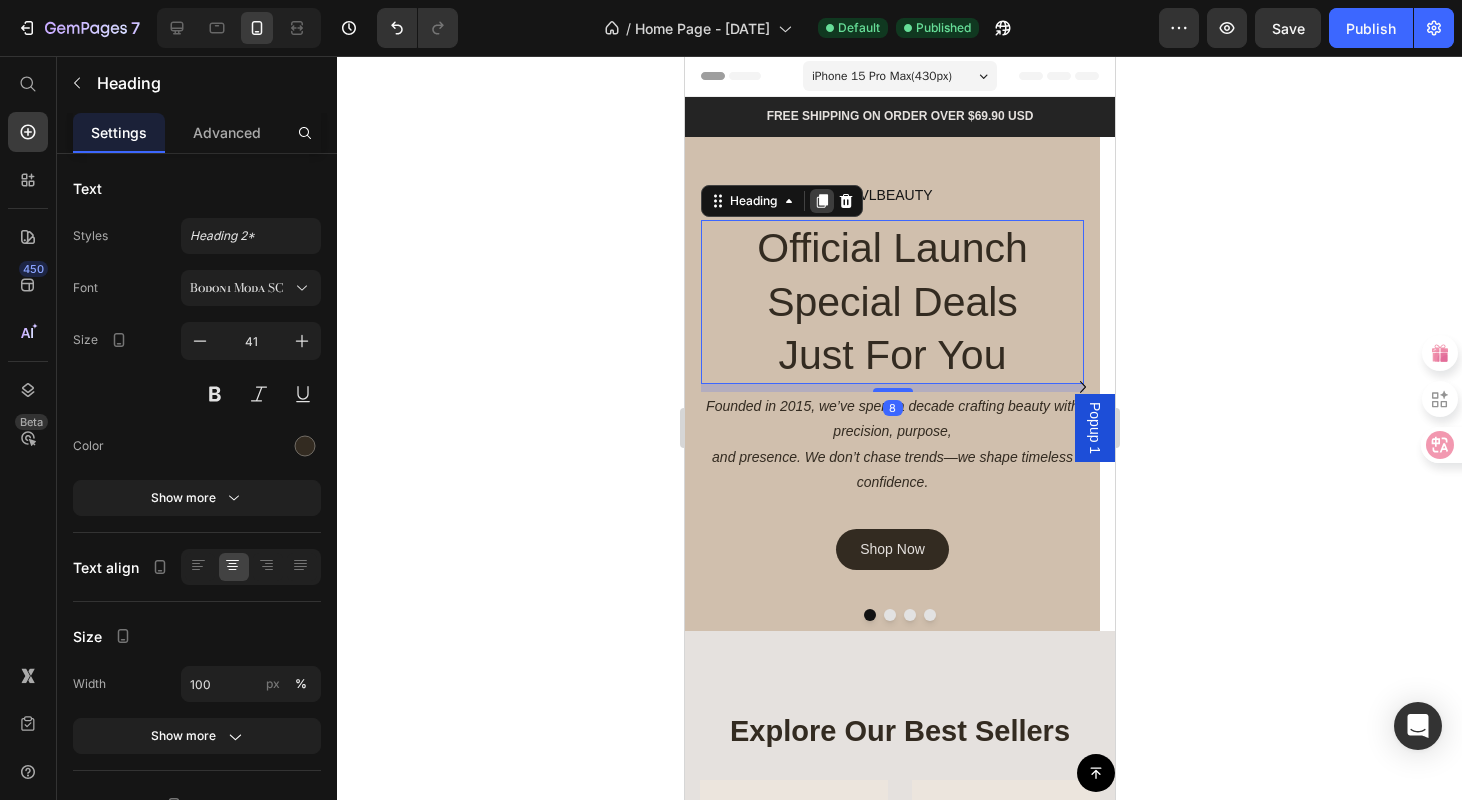 click 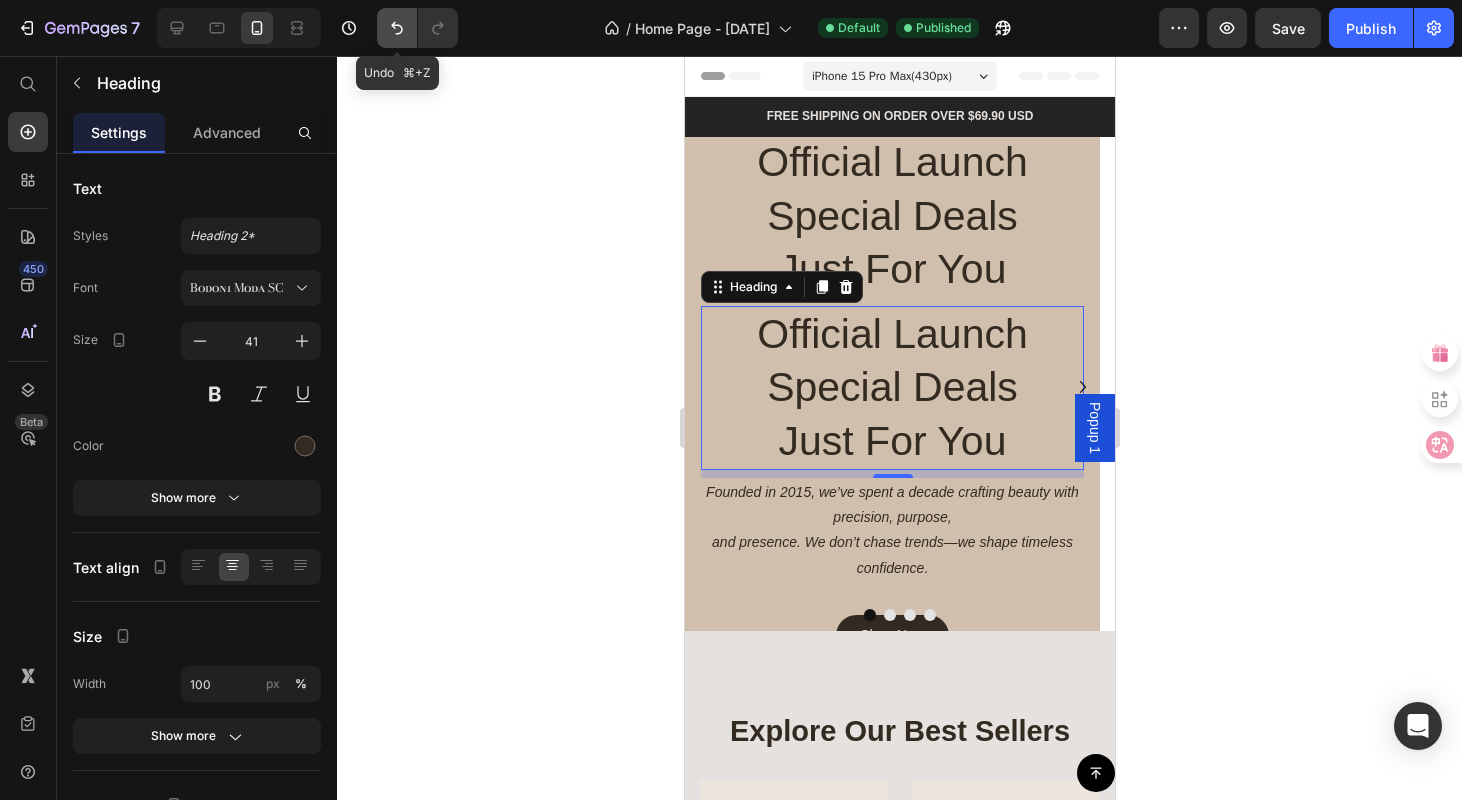 click 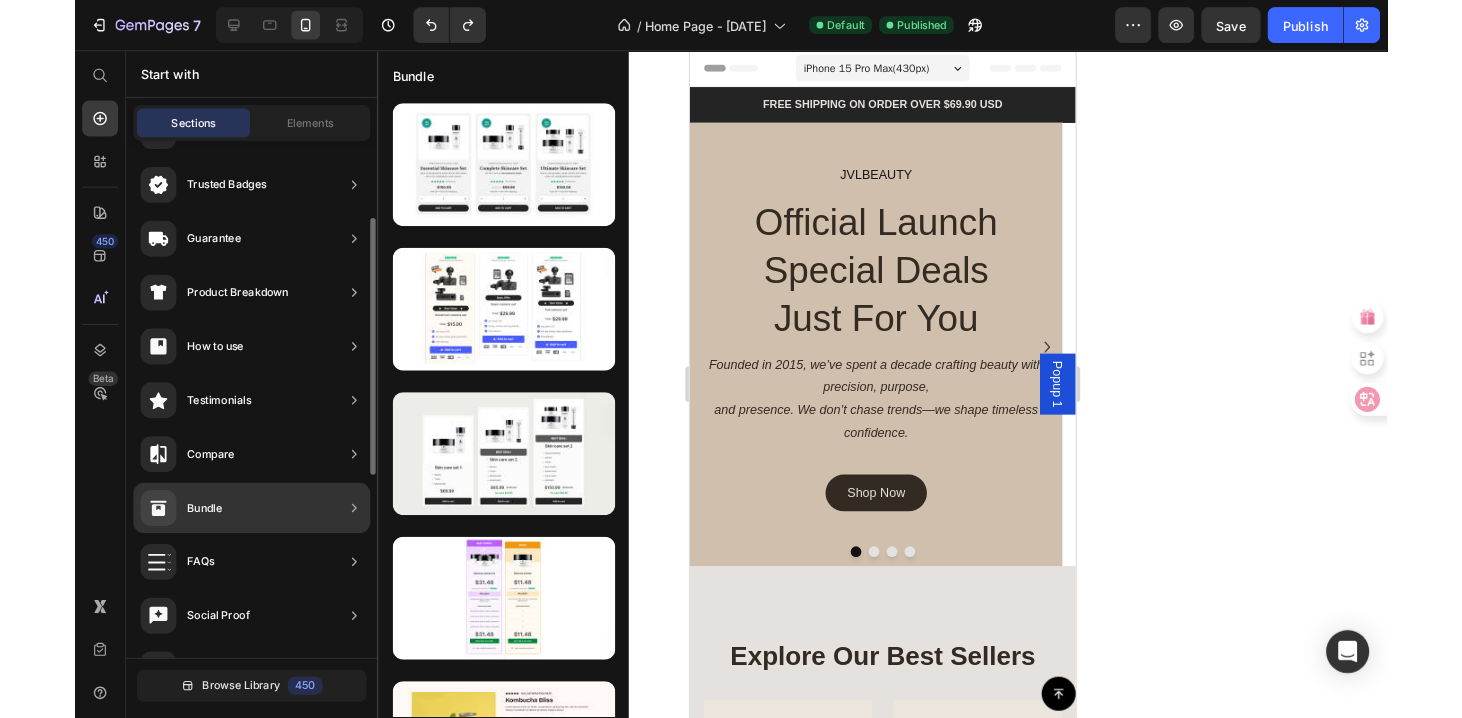 scroll, scrollTop: 0, scrollLeft: 0, axis: both 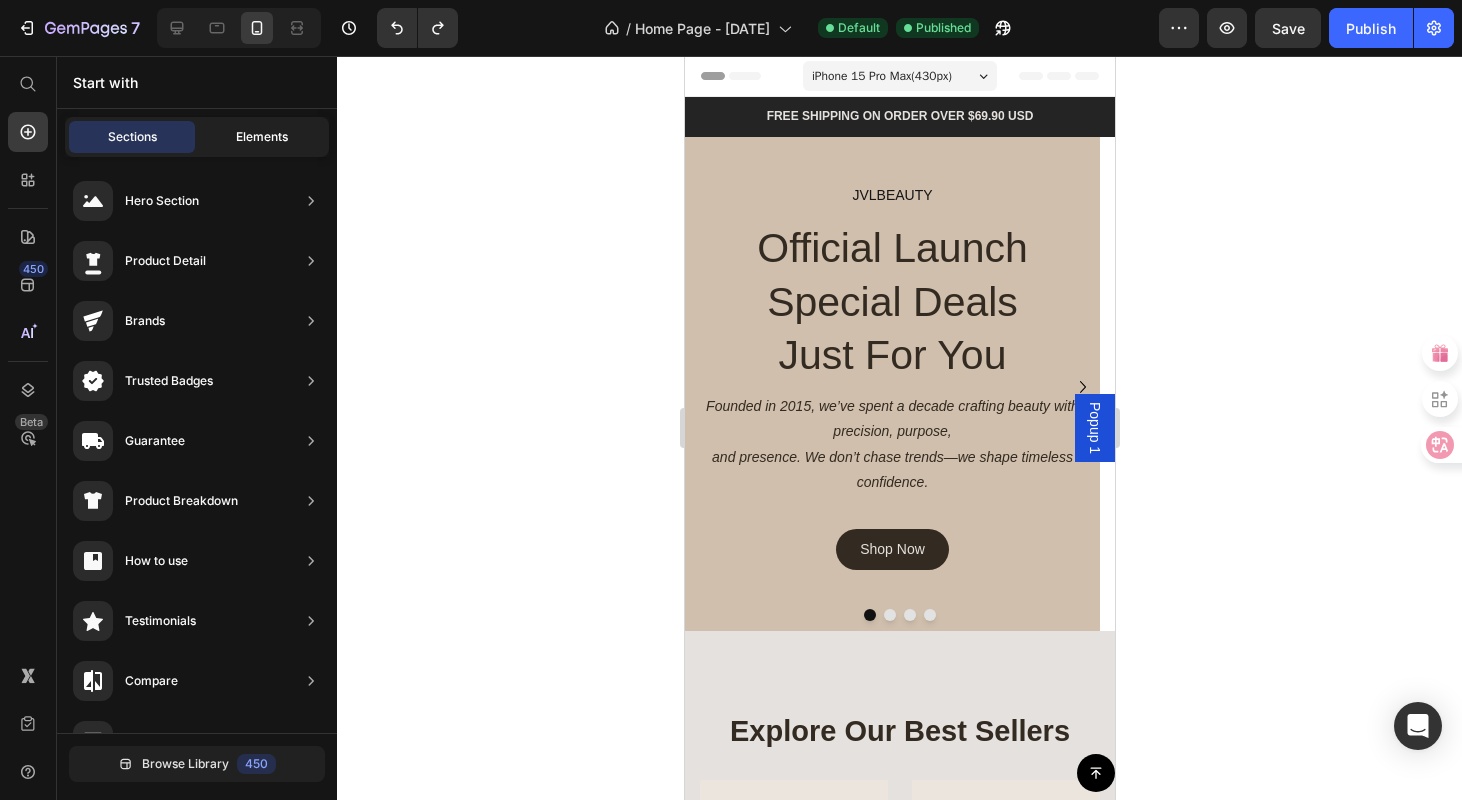 click on "Elements" 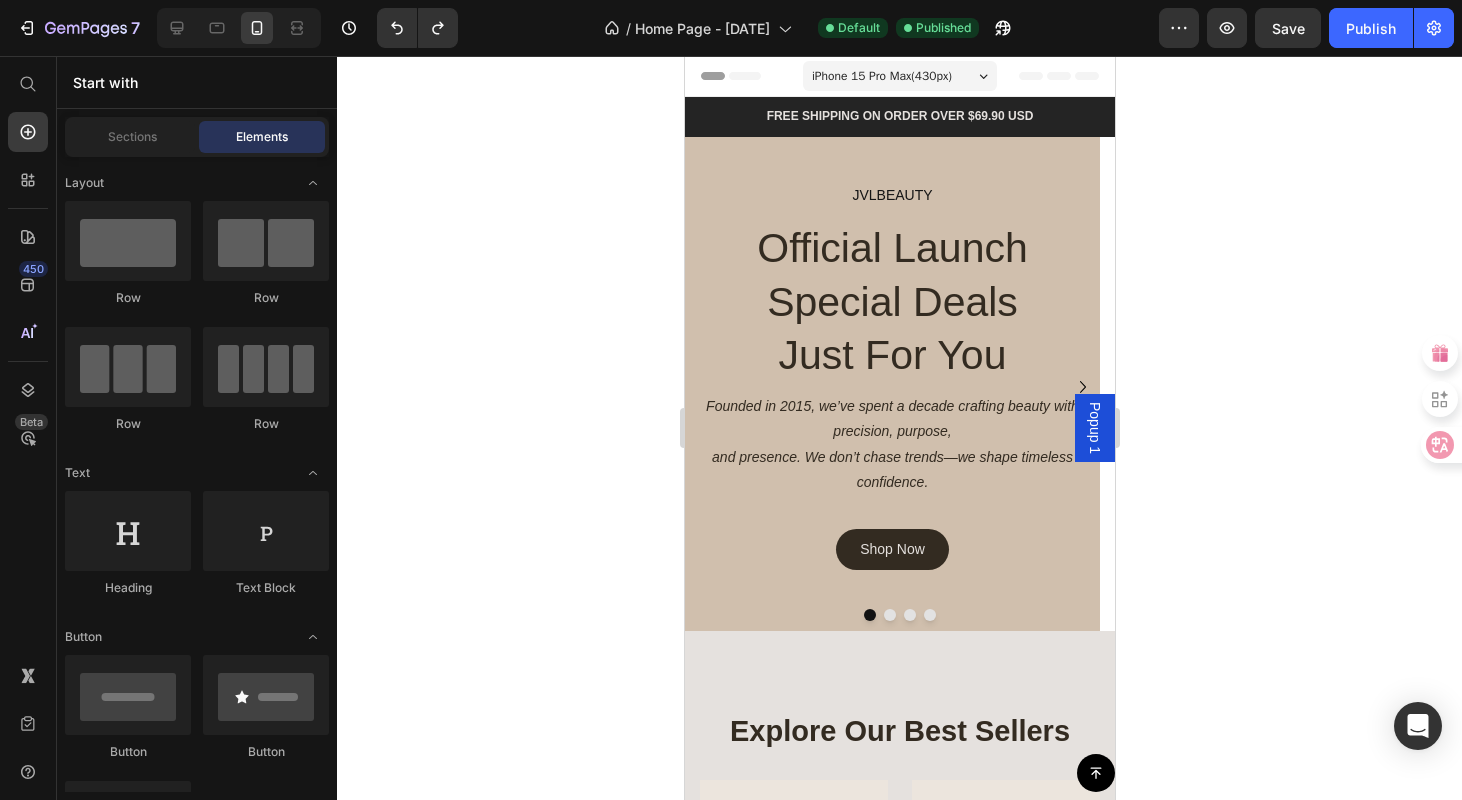 click on "Sections Elements" at bounding box center [197, 137] 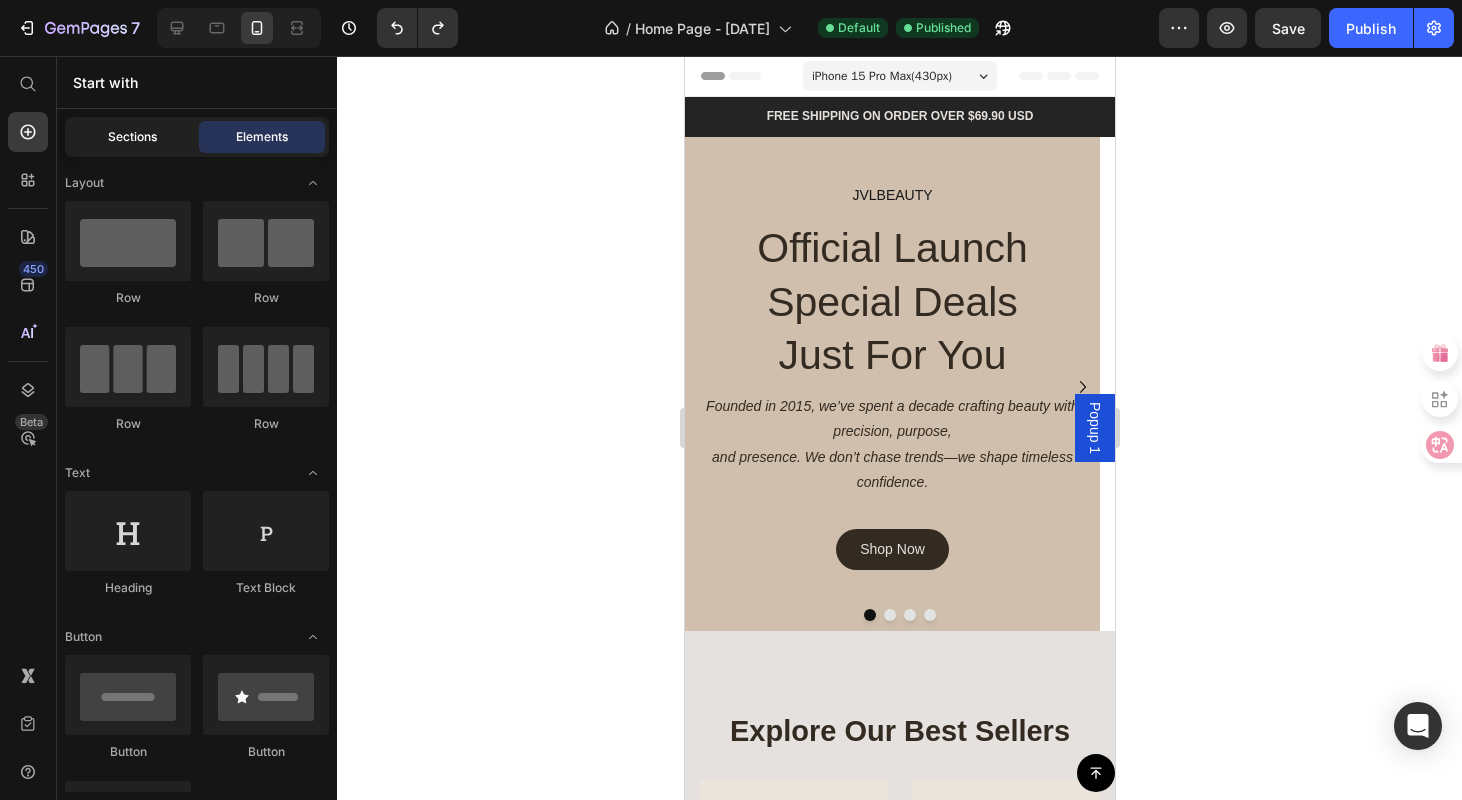 click on "Sections" at bounding box center [132, 137] 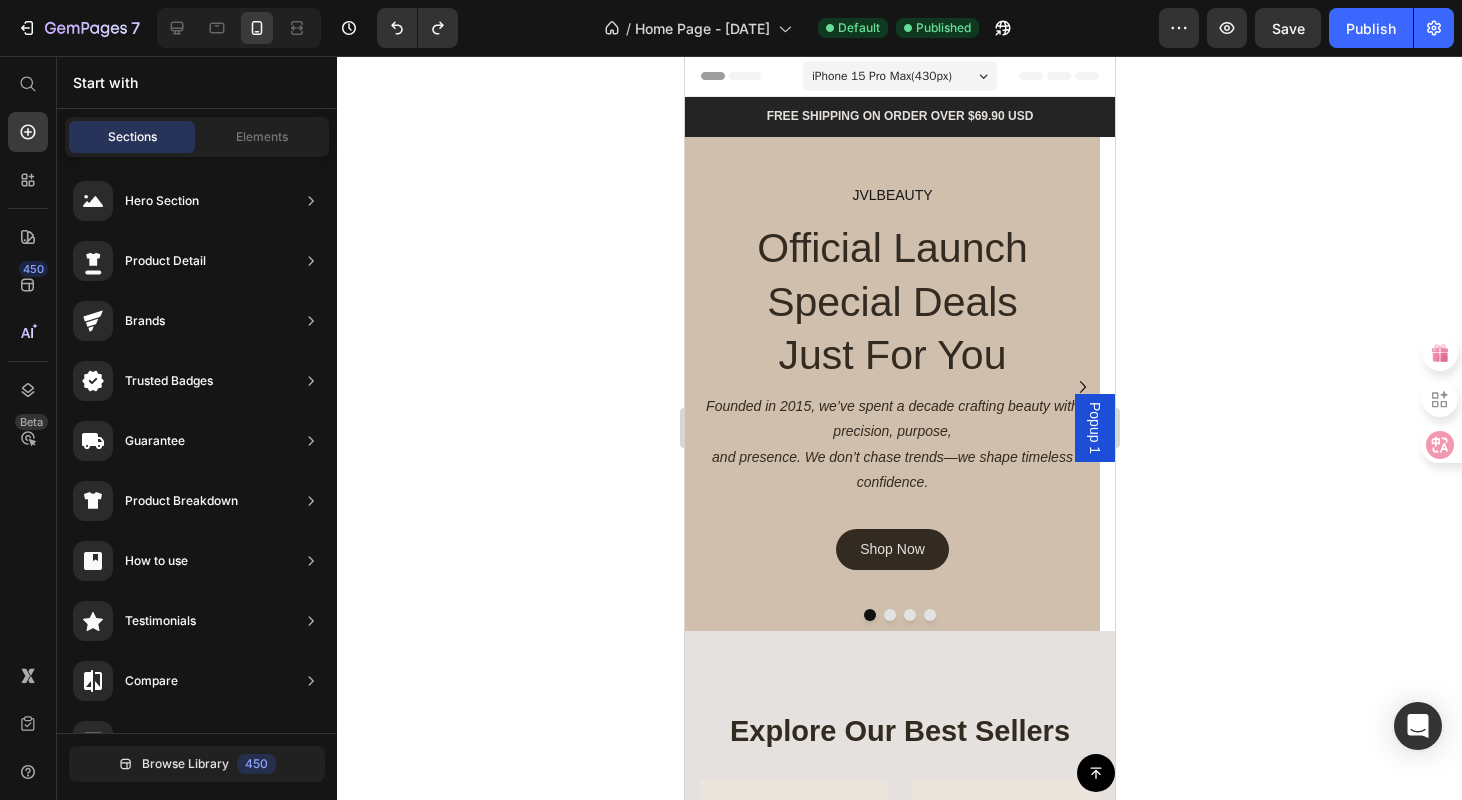 click on "iPhone 15 Pro Max  ( 430 px)" at bounding box center (899, 76) 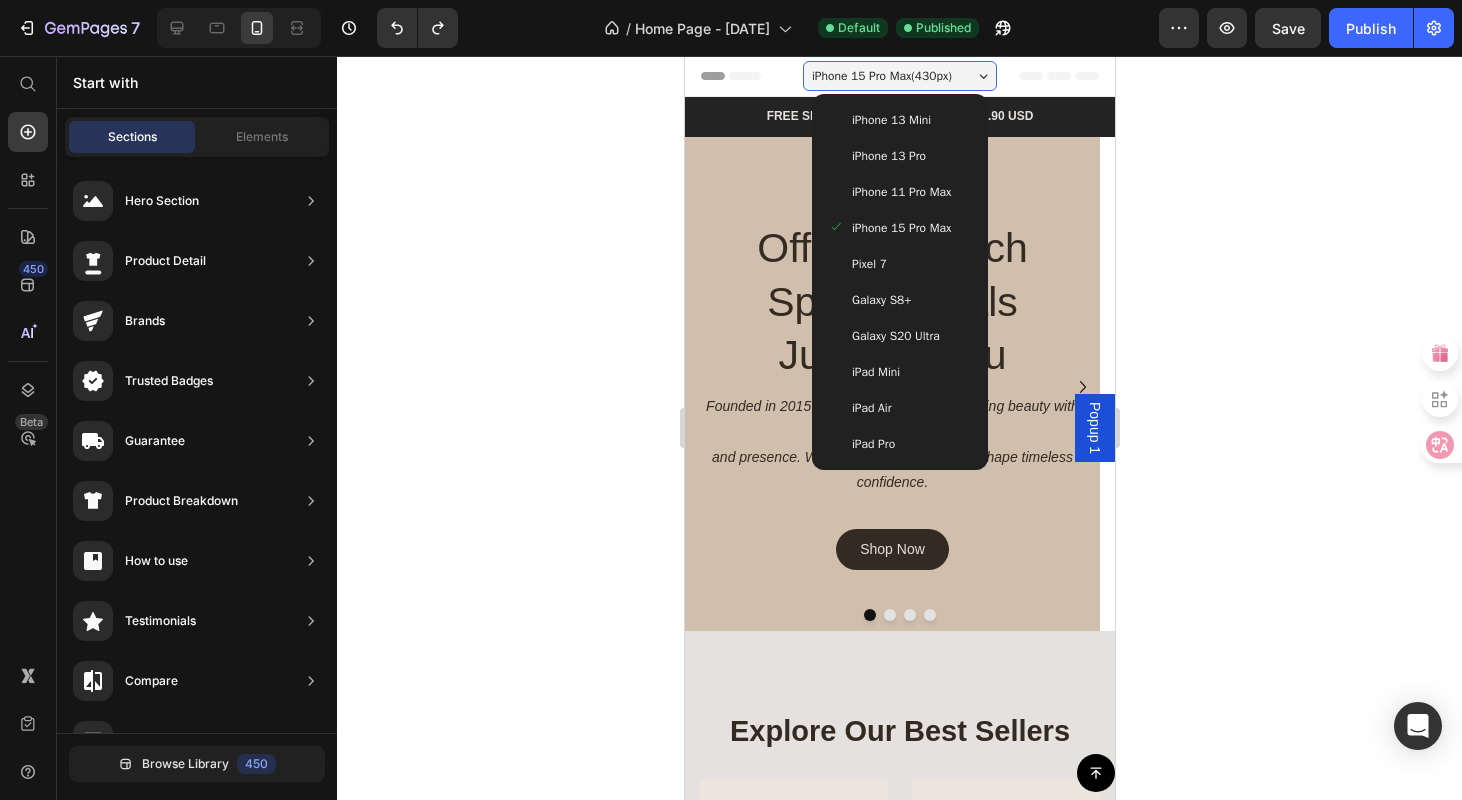 click on "iPhone 15 Pro Max  ( 430 px)" at bounding box center (899, 76) 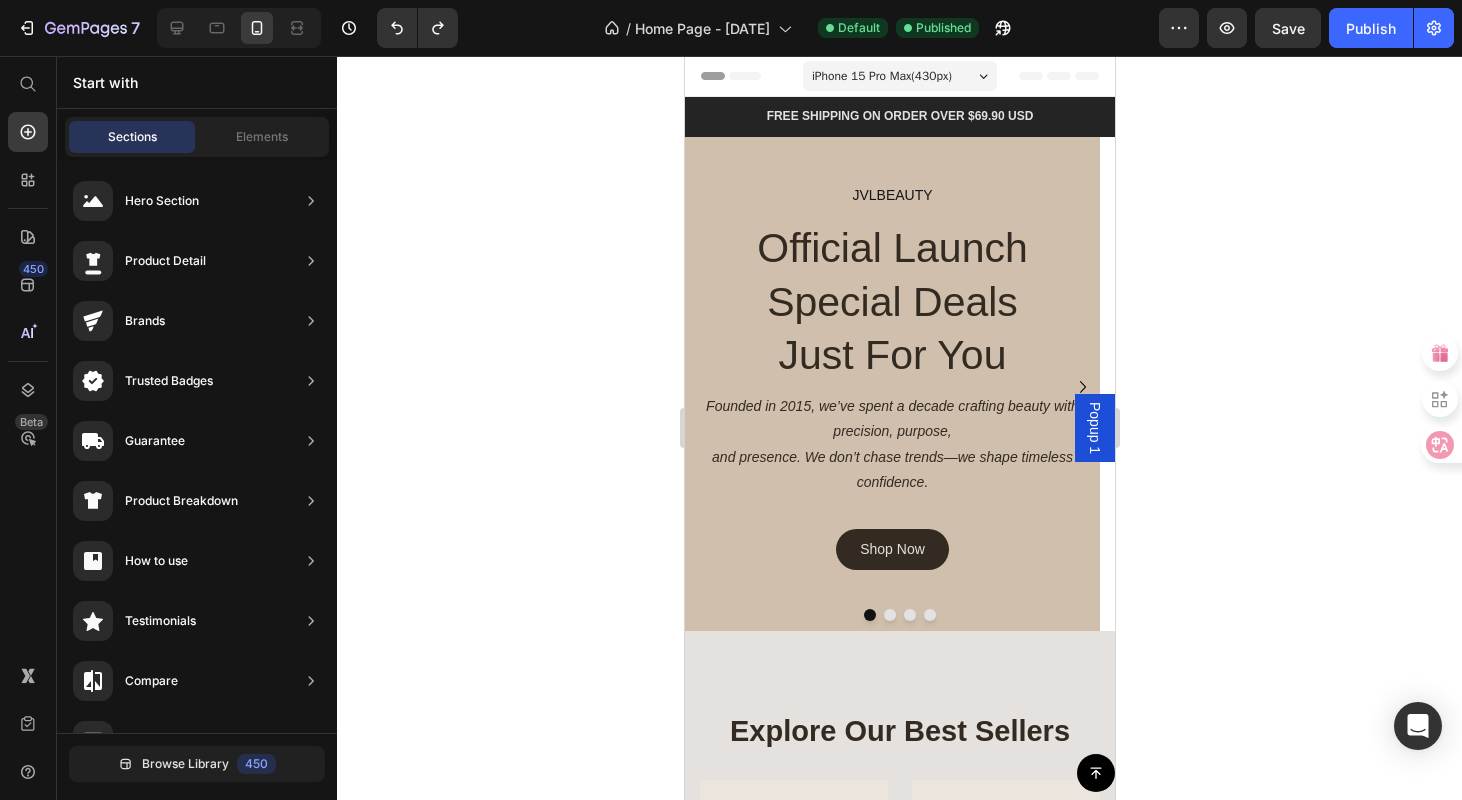 click on "iPhone 15 Pro Max  ( 430 px)" at bounding box center (899, 76) 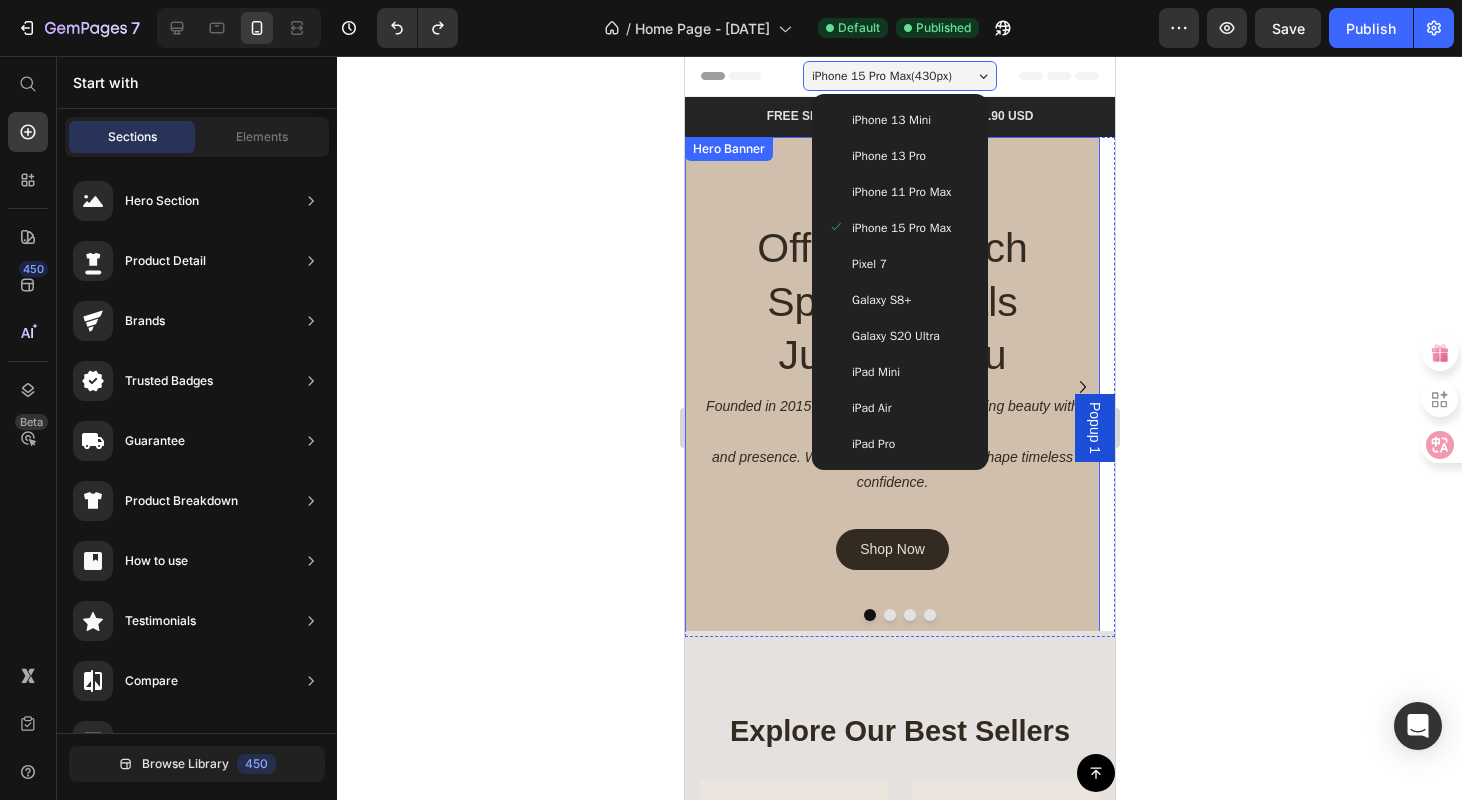 click on "JVLBEAUTY Text Block Official Launch   Special Deals  Just For You Heading Founded in [YEAR], we’ve spent a decade crafting beauty with precision, purpose,  and presence. We don’t chase trends—we shape timeless confidence. Text Block Shop Now Button" at bounding box center [891, 386] 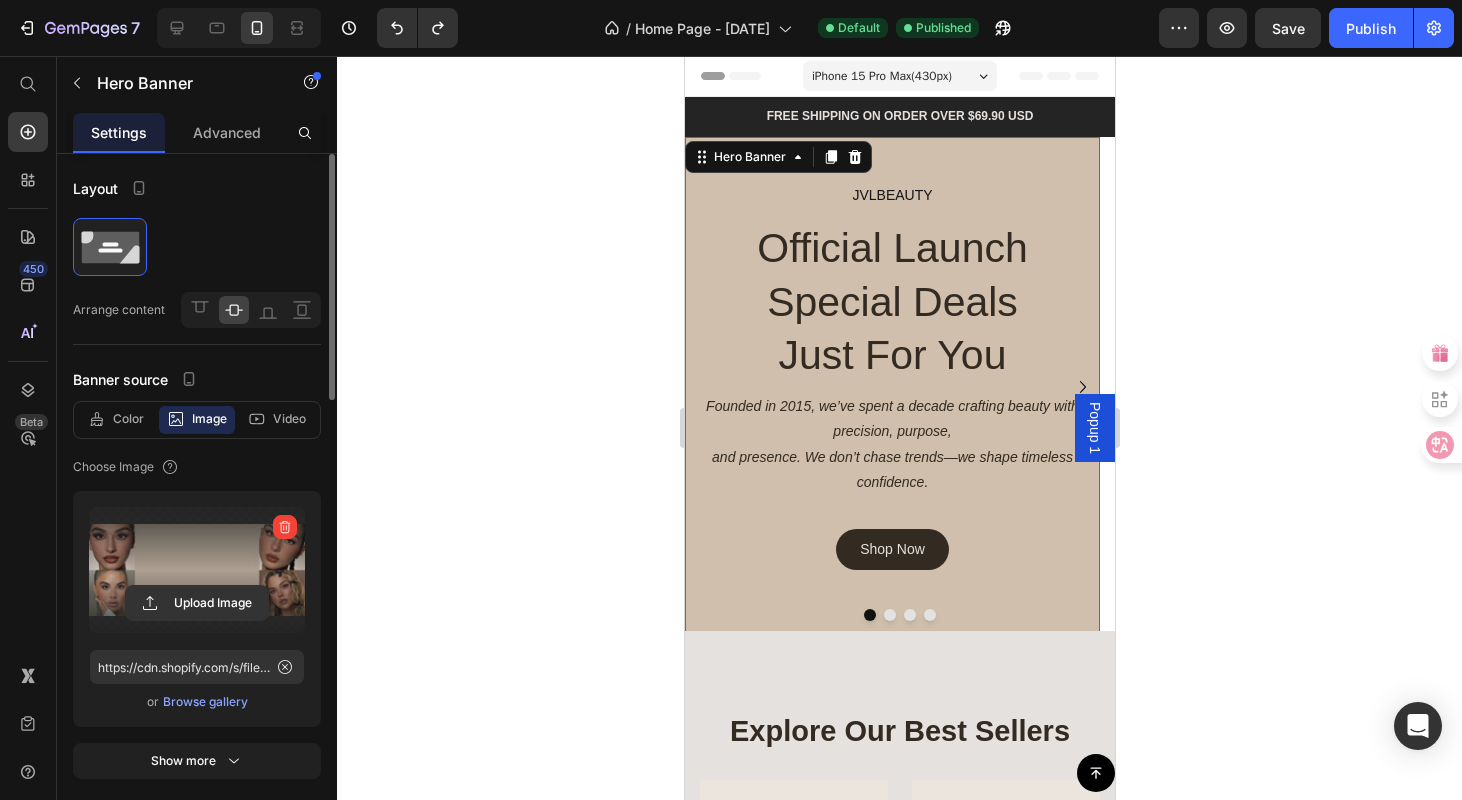 click at bounding box center (197, 570) 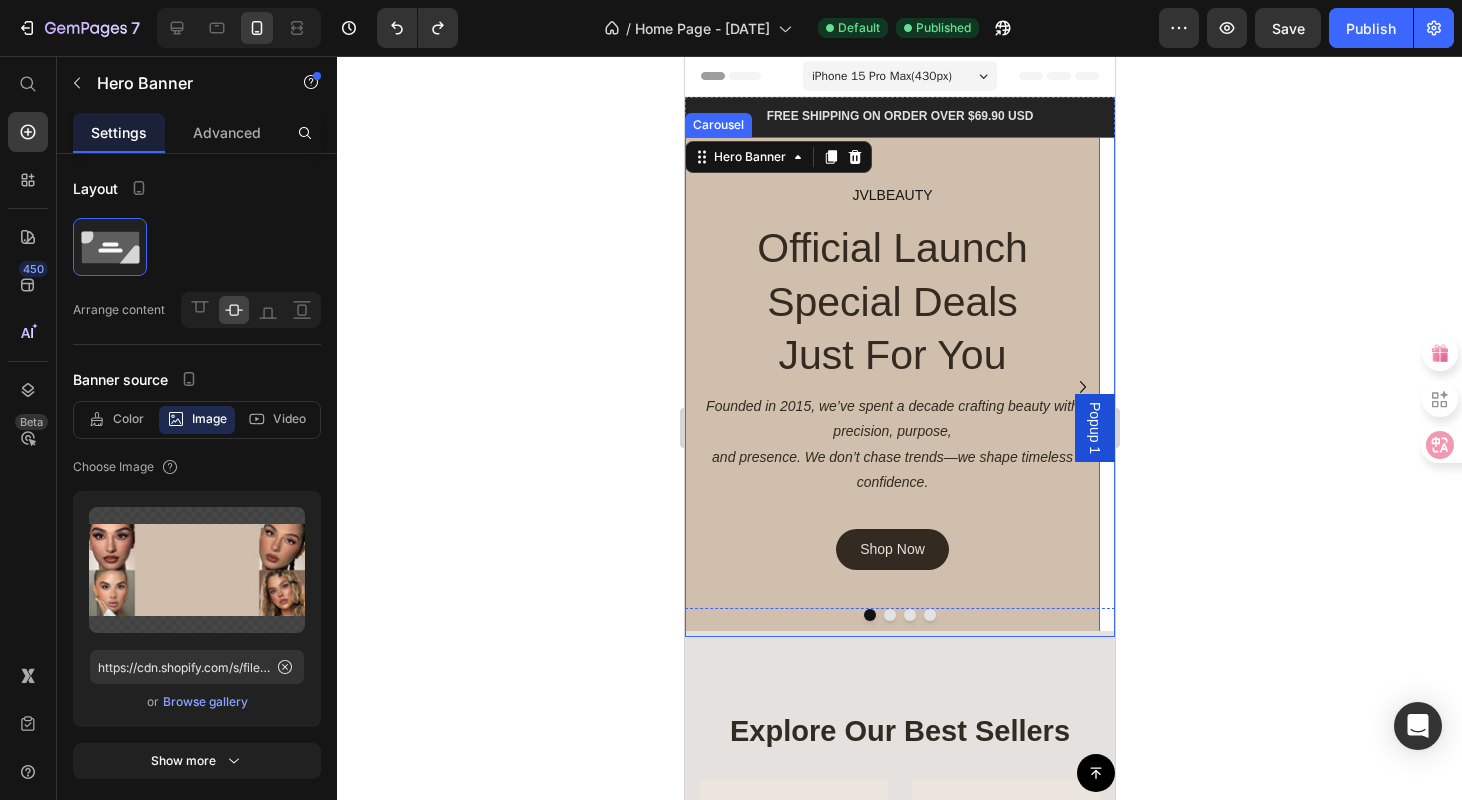 click at bounding box center (899, 615) 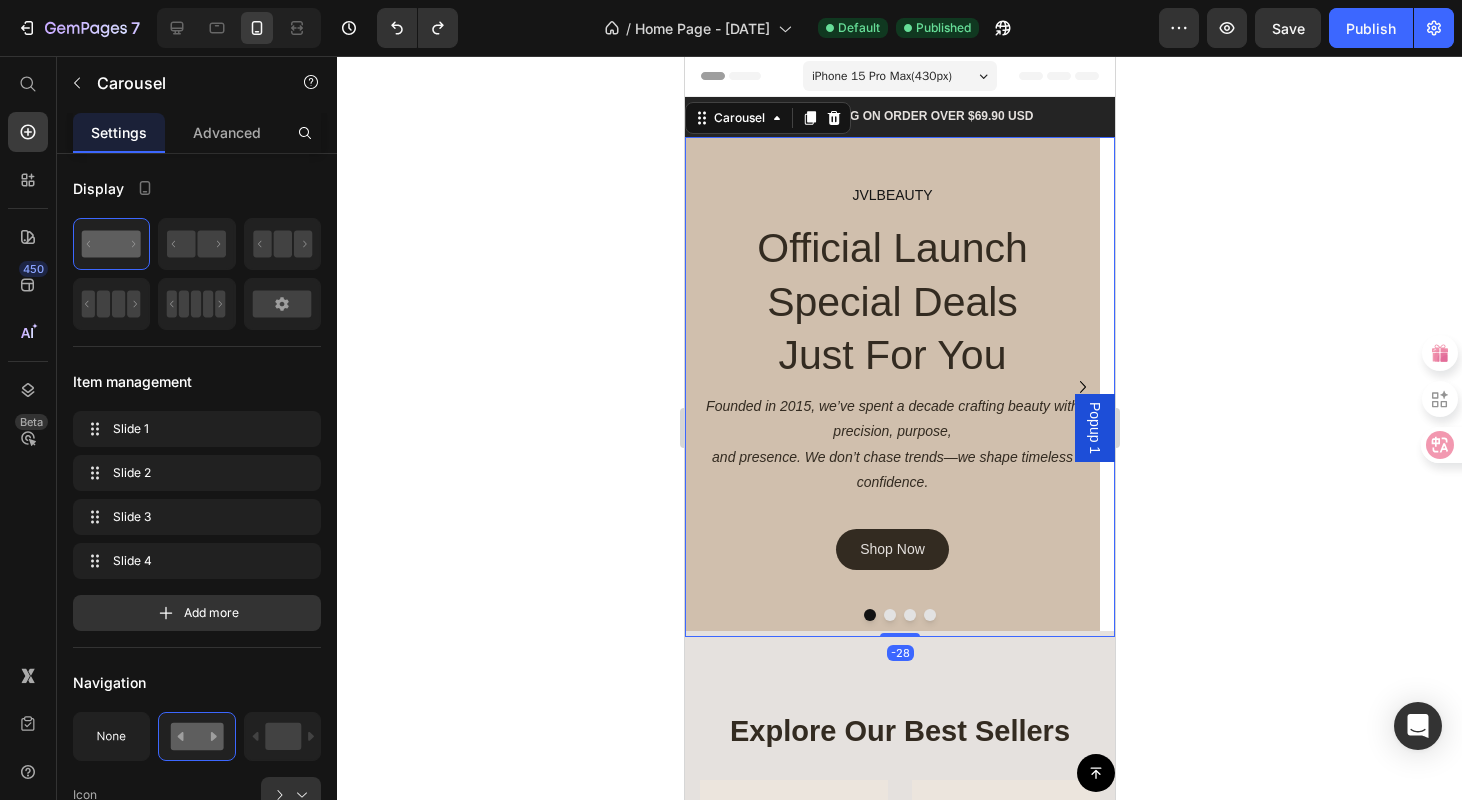 click at bounding box center [889, 615] 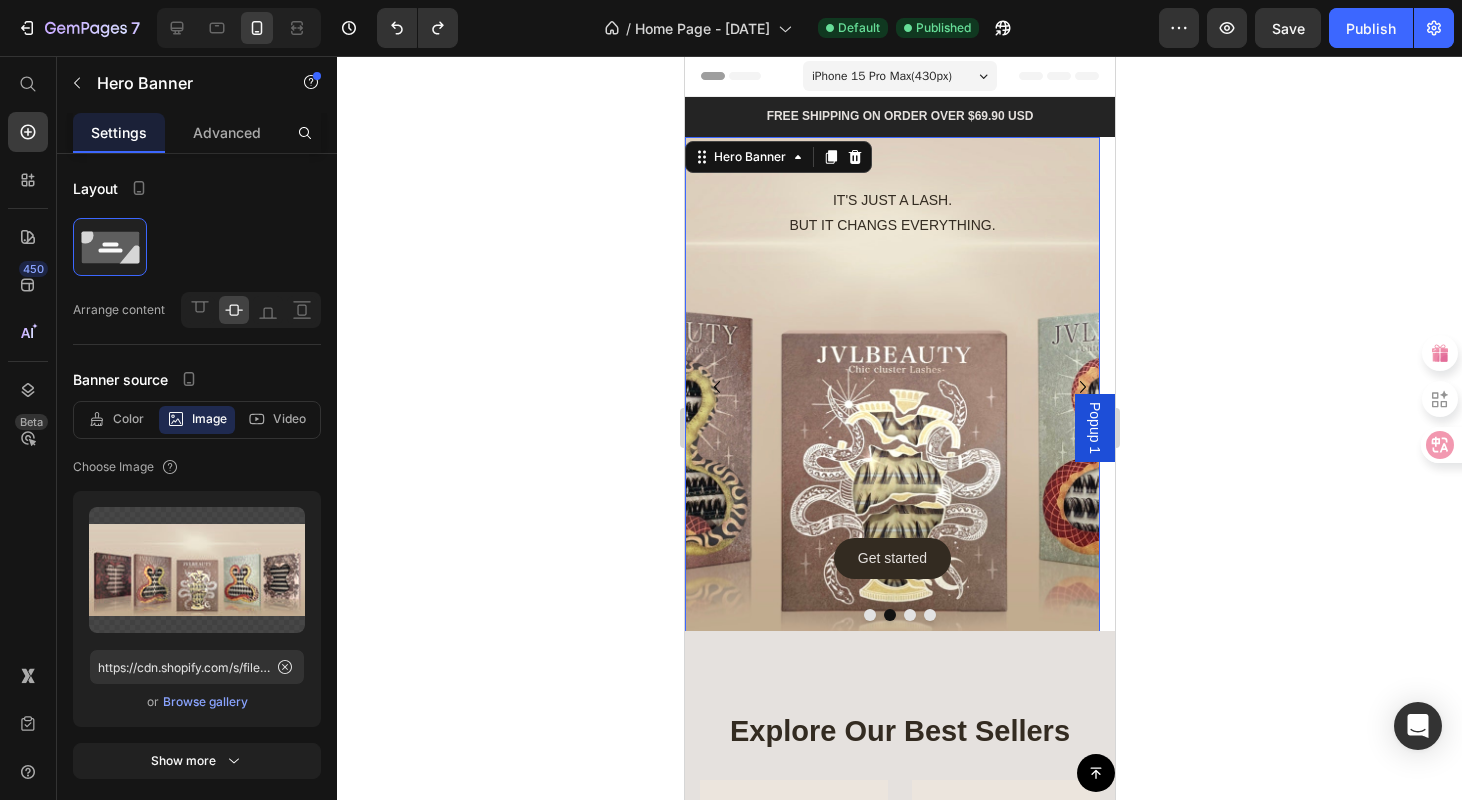click on "IT'S JUST A LASH.  BUT IT CHANGS EVERYTHING. Text Block Get started Button" at bounding box center [891, 387] 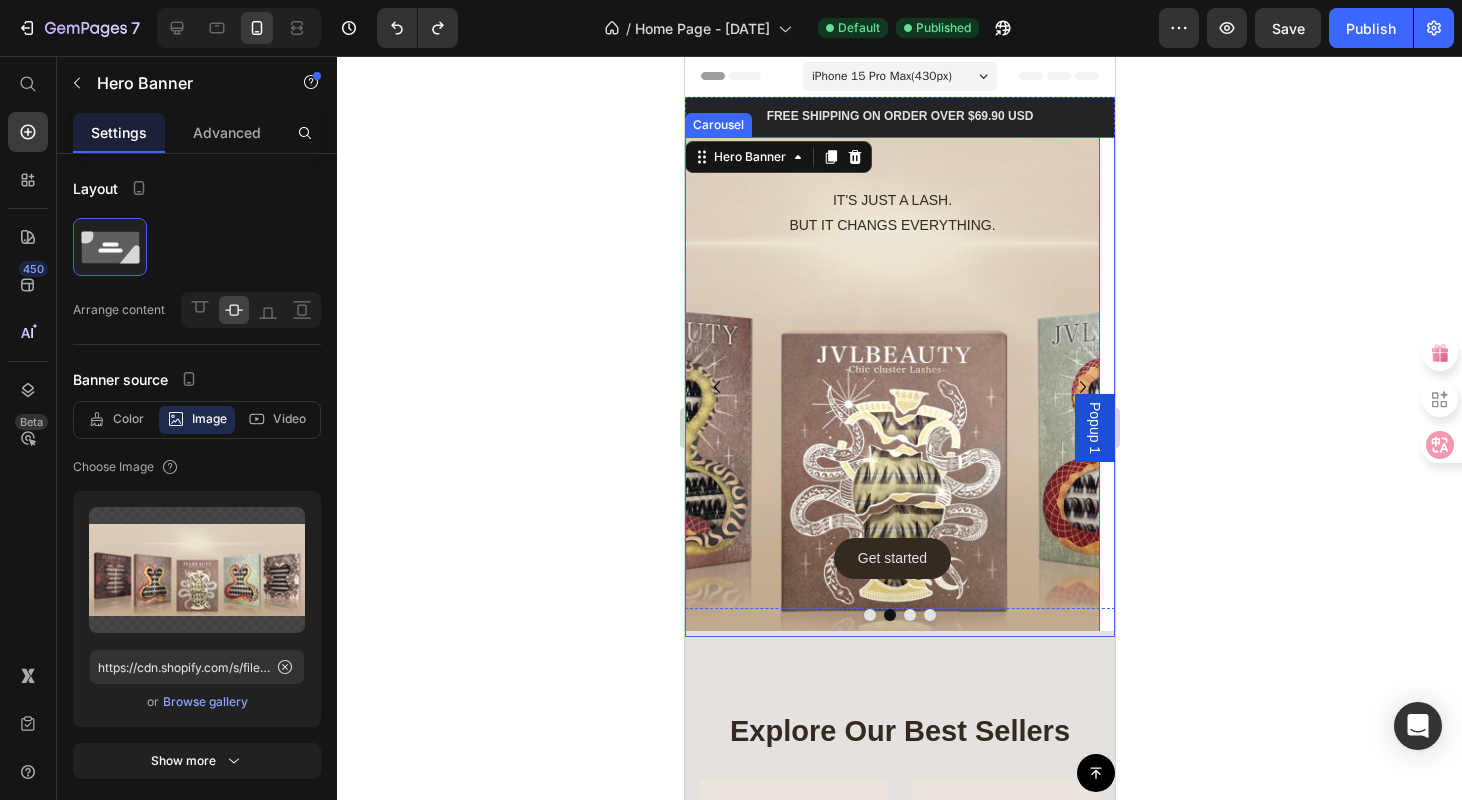 click at bounding box center (909, 615) 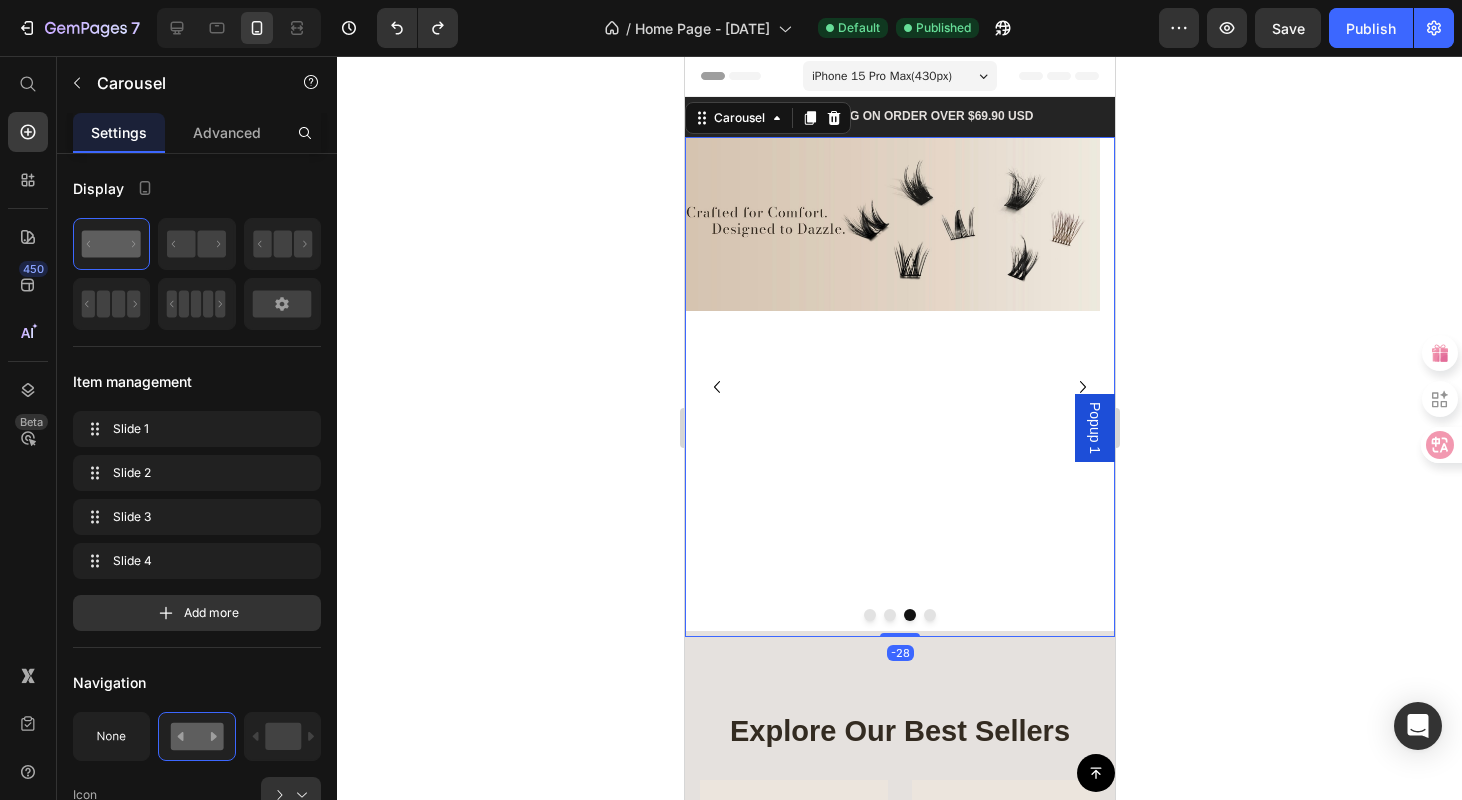 click on "Image" at bounding box center (891, 387) 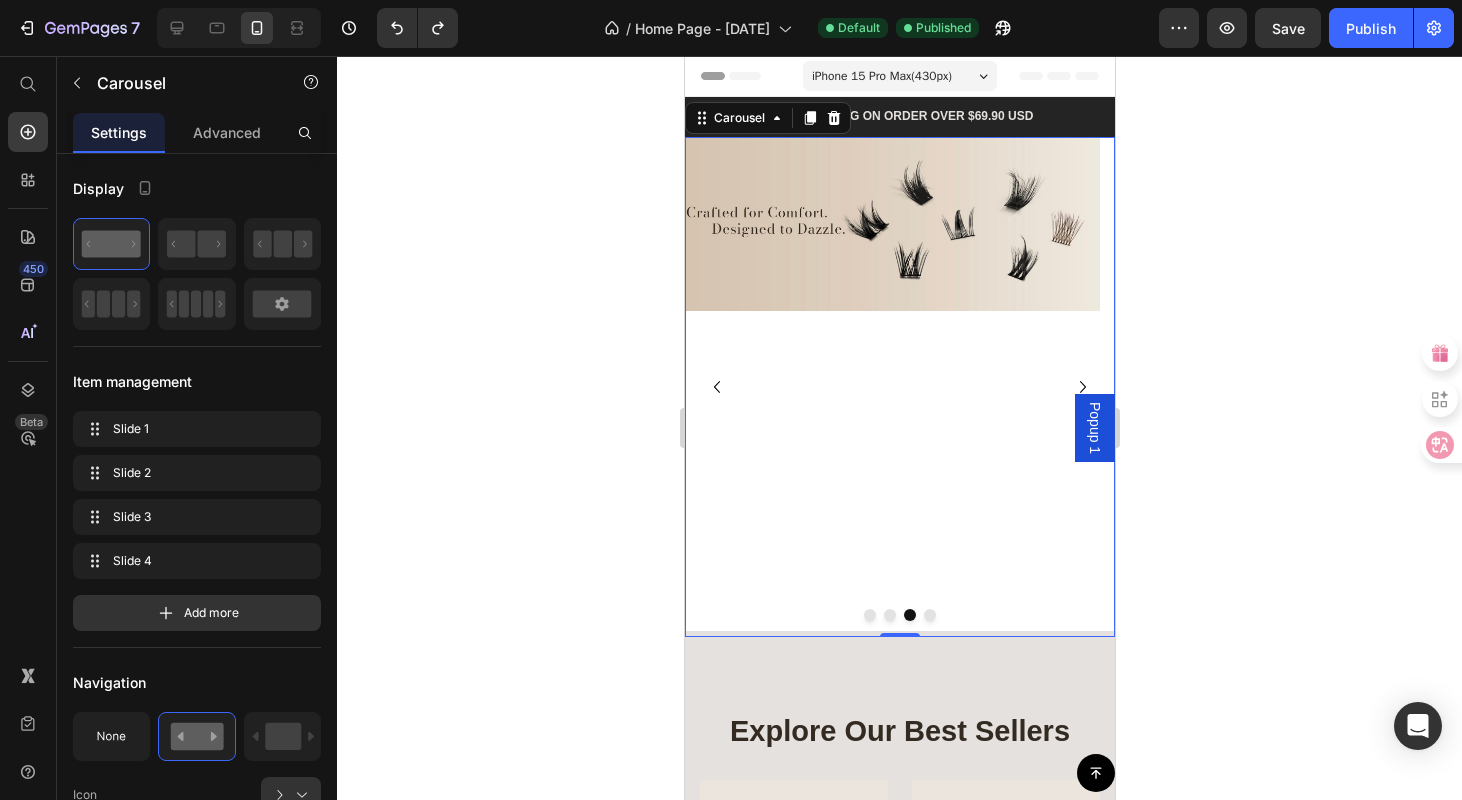 click on "Image" at bounding box center (891, 387) 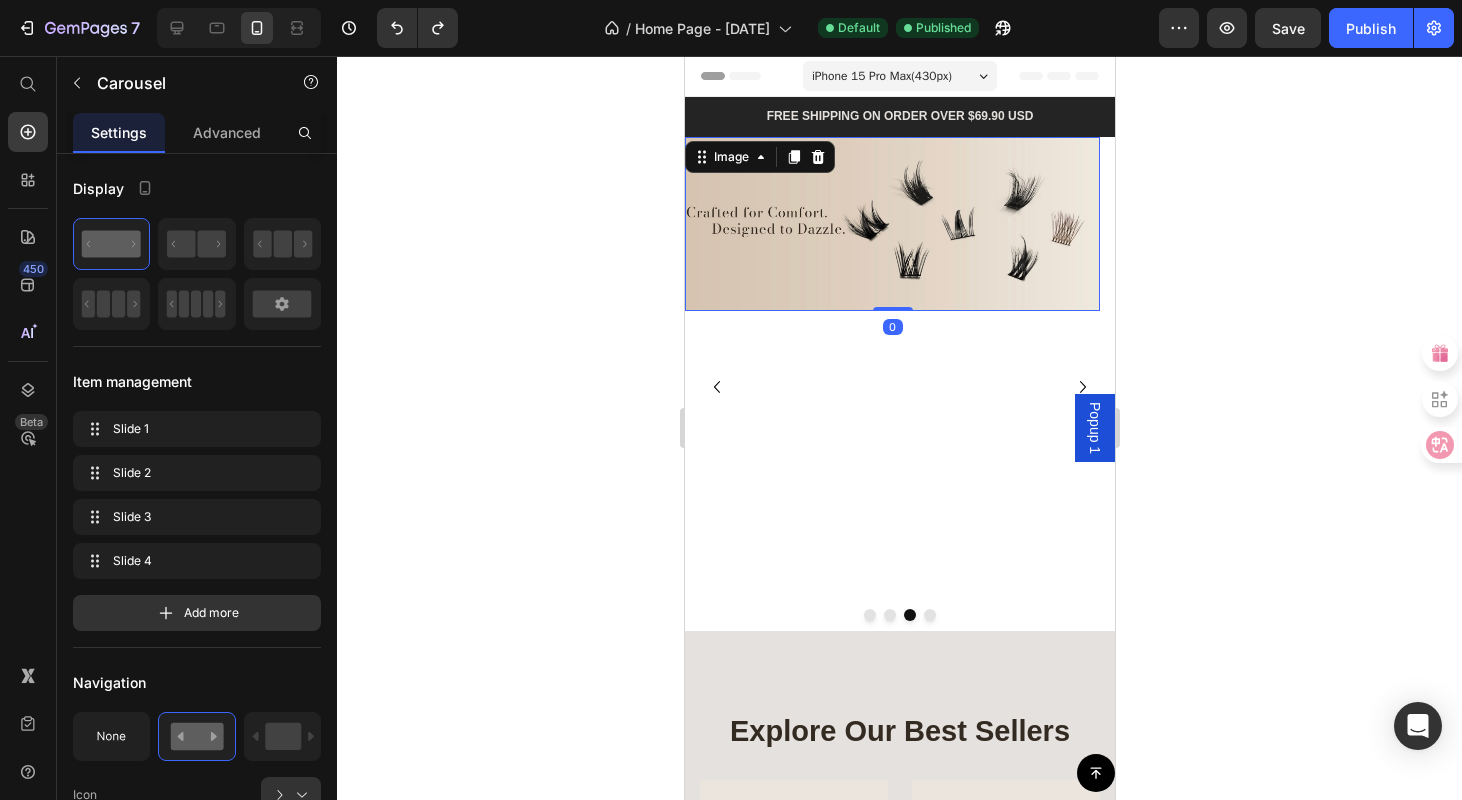 click at bounding box center [891, 224] 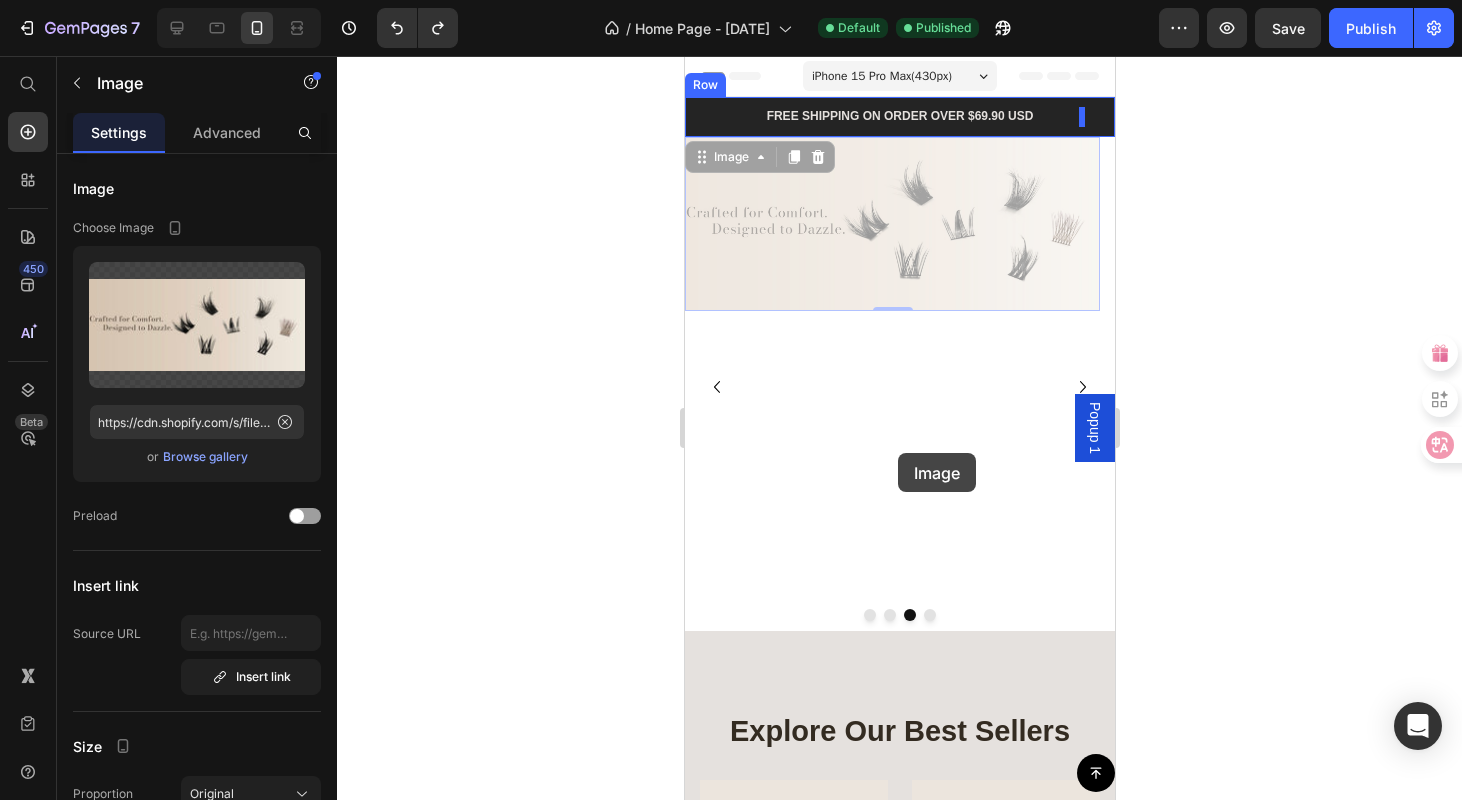 drag, startPoint x: 899, startPoint y: 306, endPoint x: 897, endPoint y: 453, distance: 147.01361 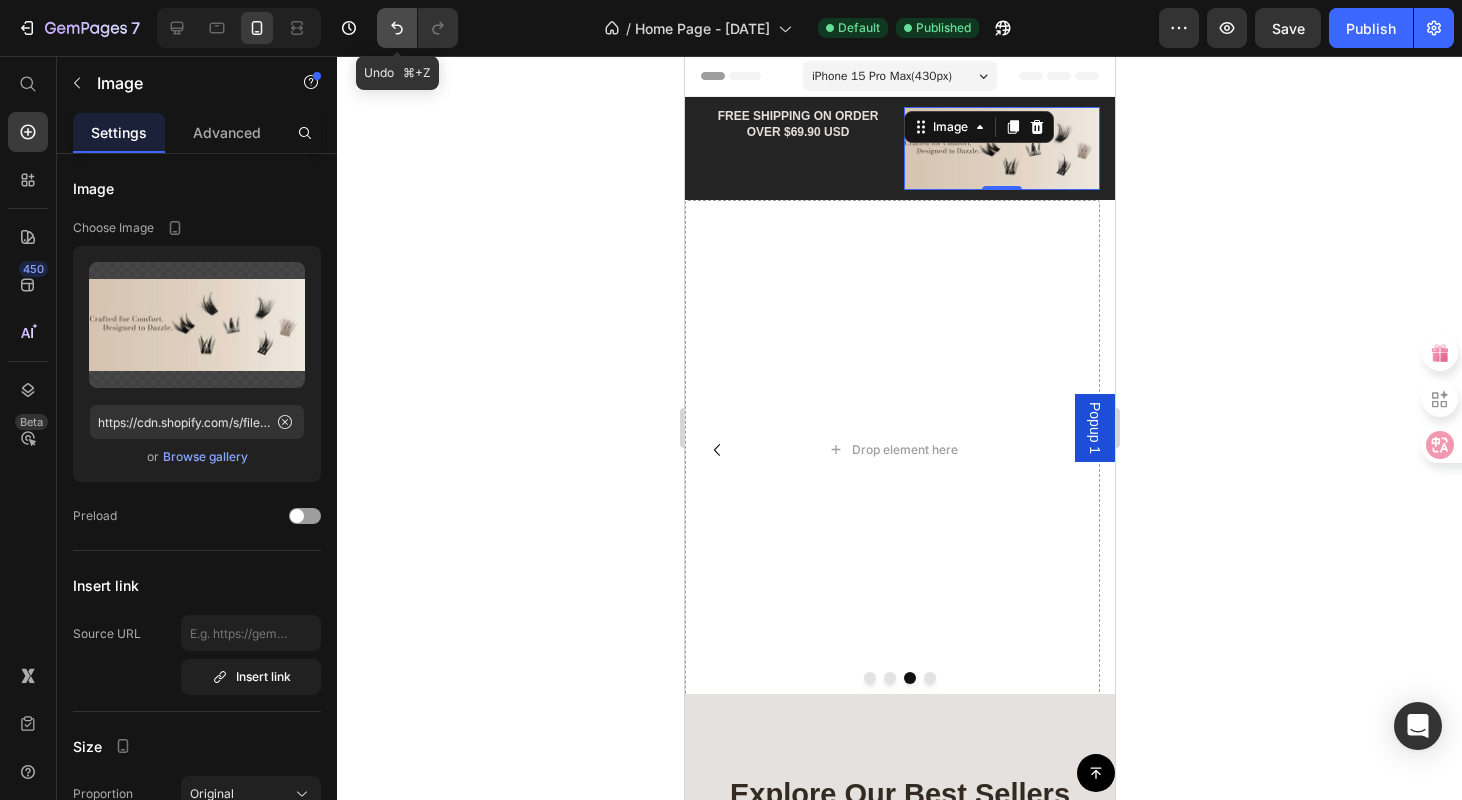 click 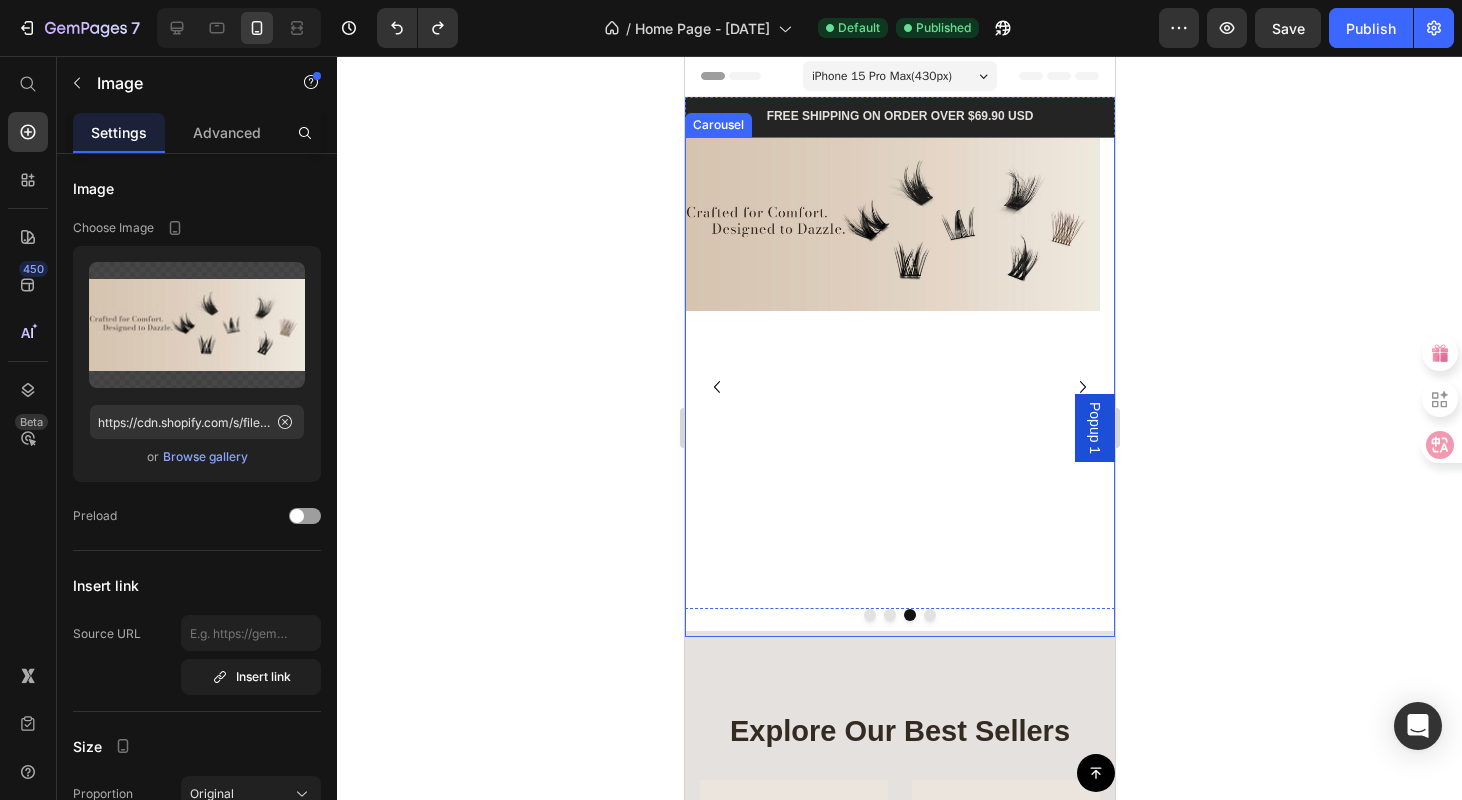 click 